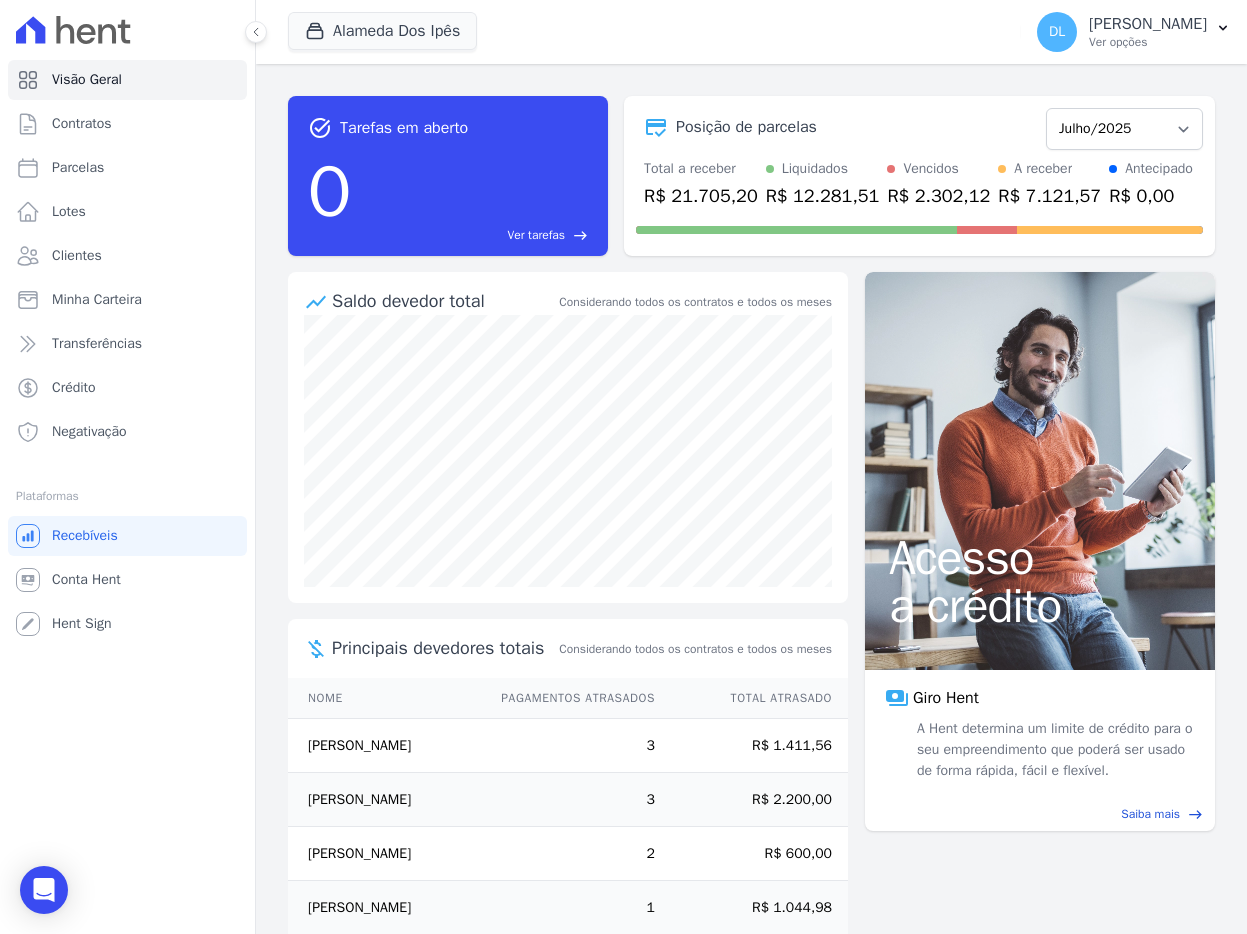 scroll, scrollTop: 0, scrollLeft: 0, axis: both 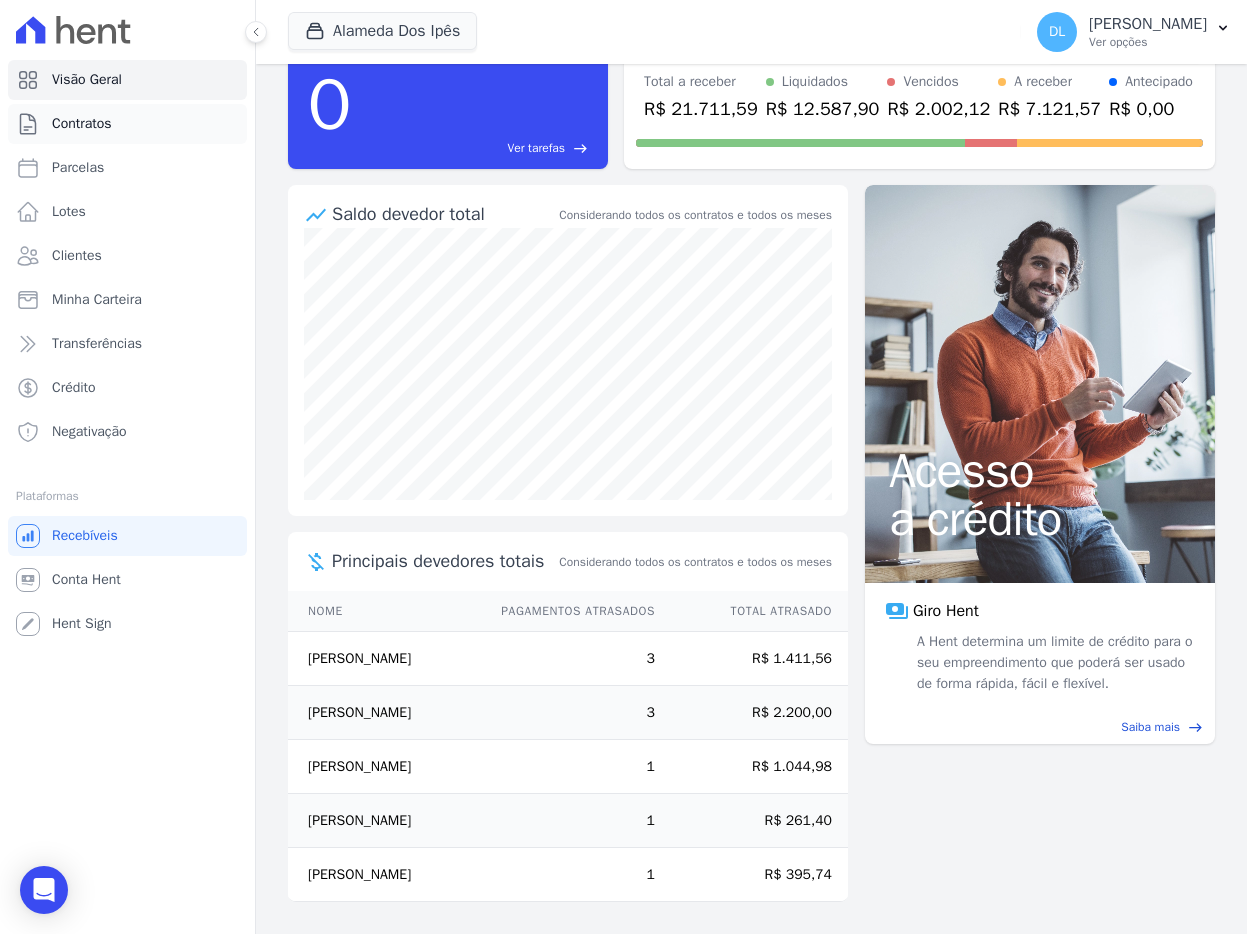 click on "Contratos" at bounding box center [127, 124] 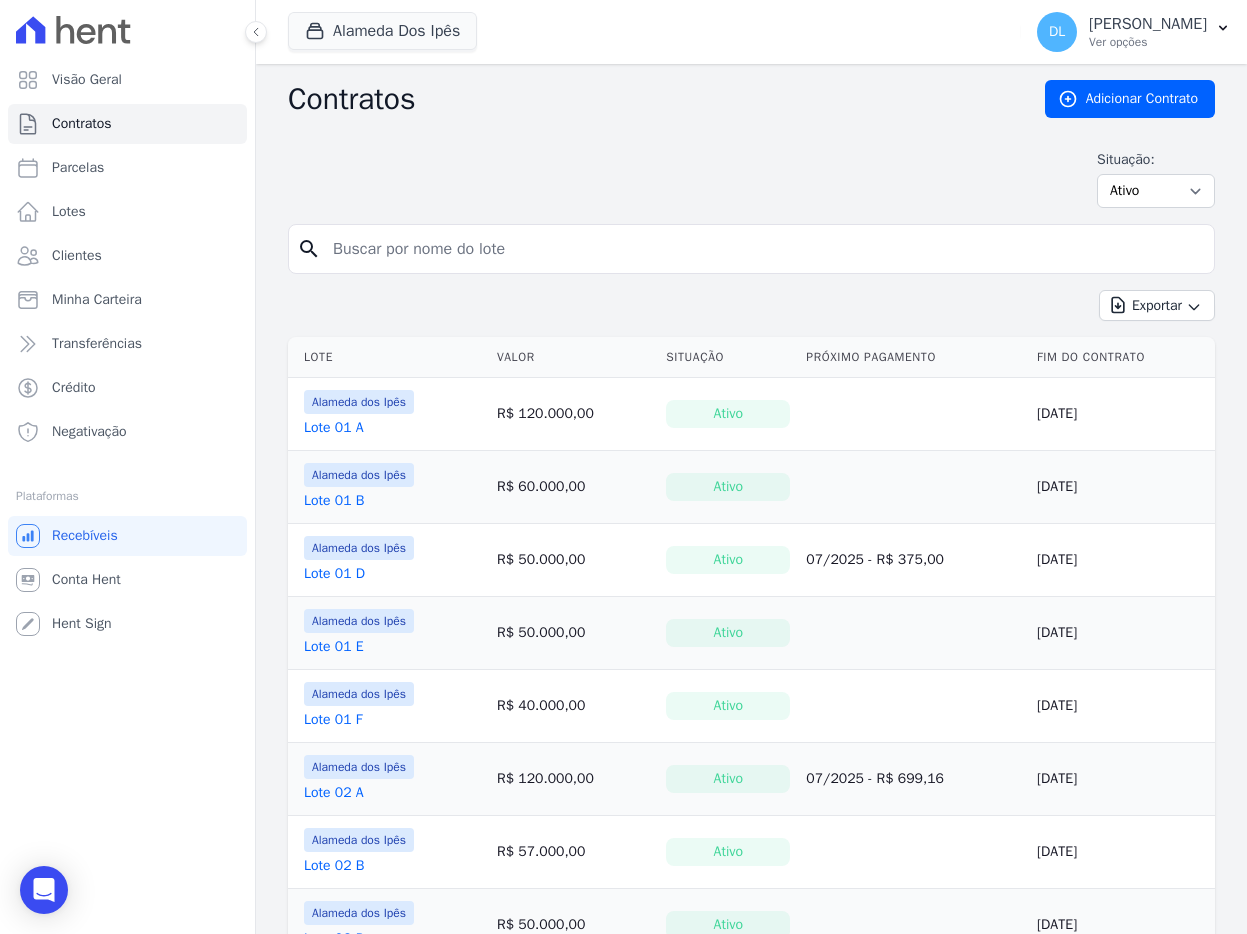click at bounding box center (763, 249) 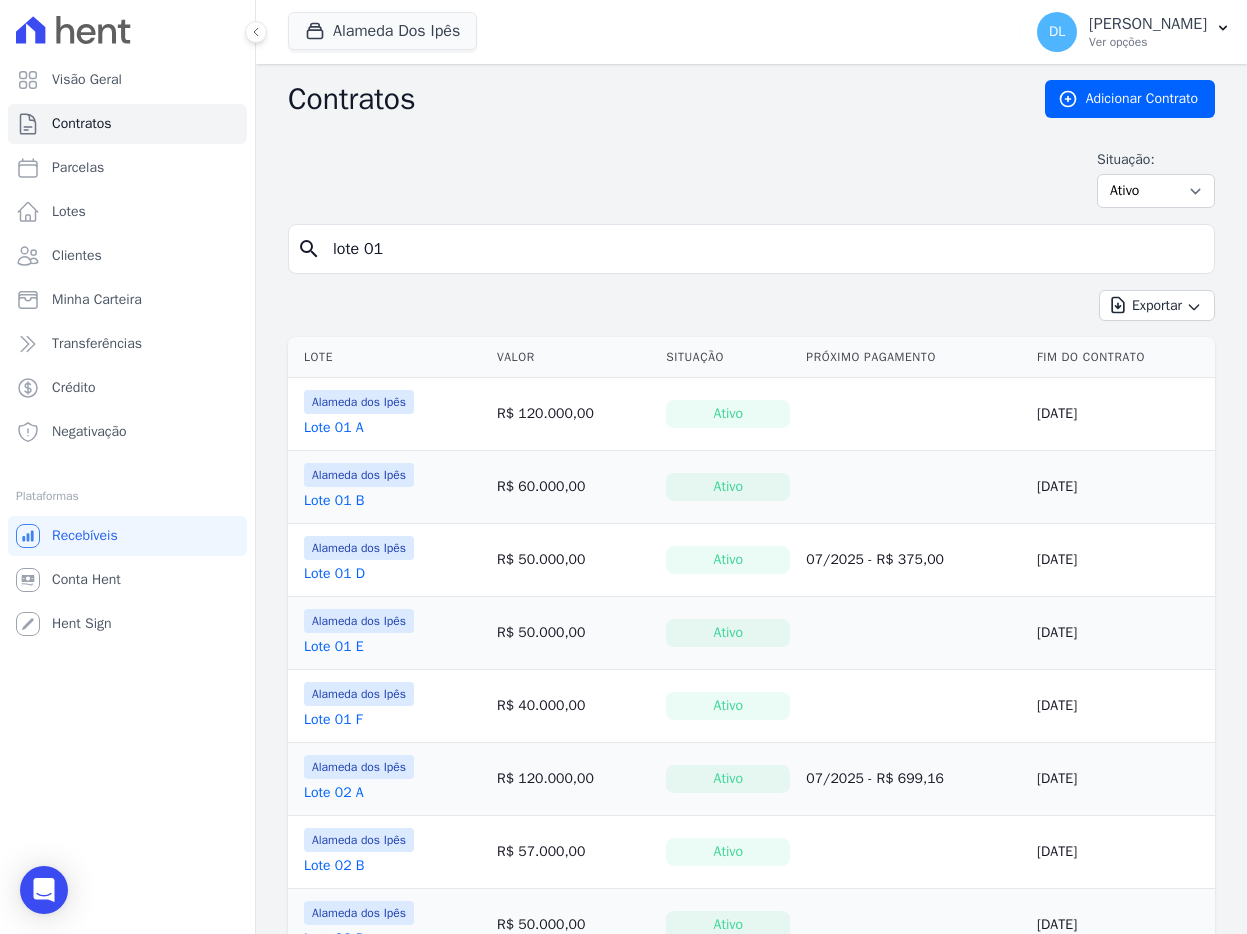 type on "lote 01" 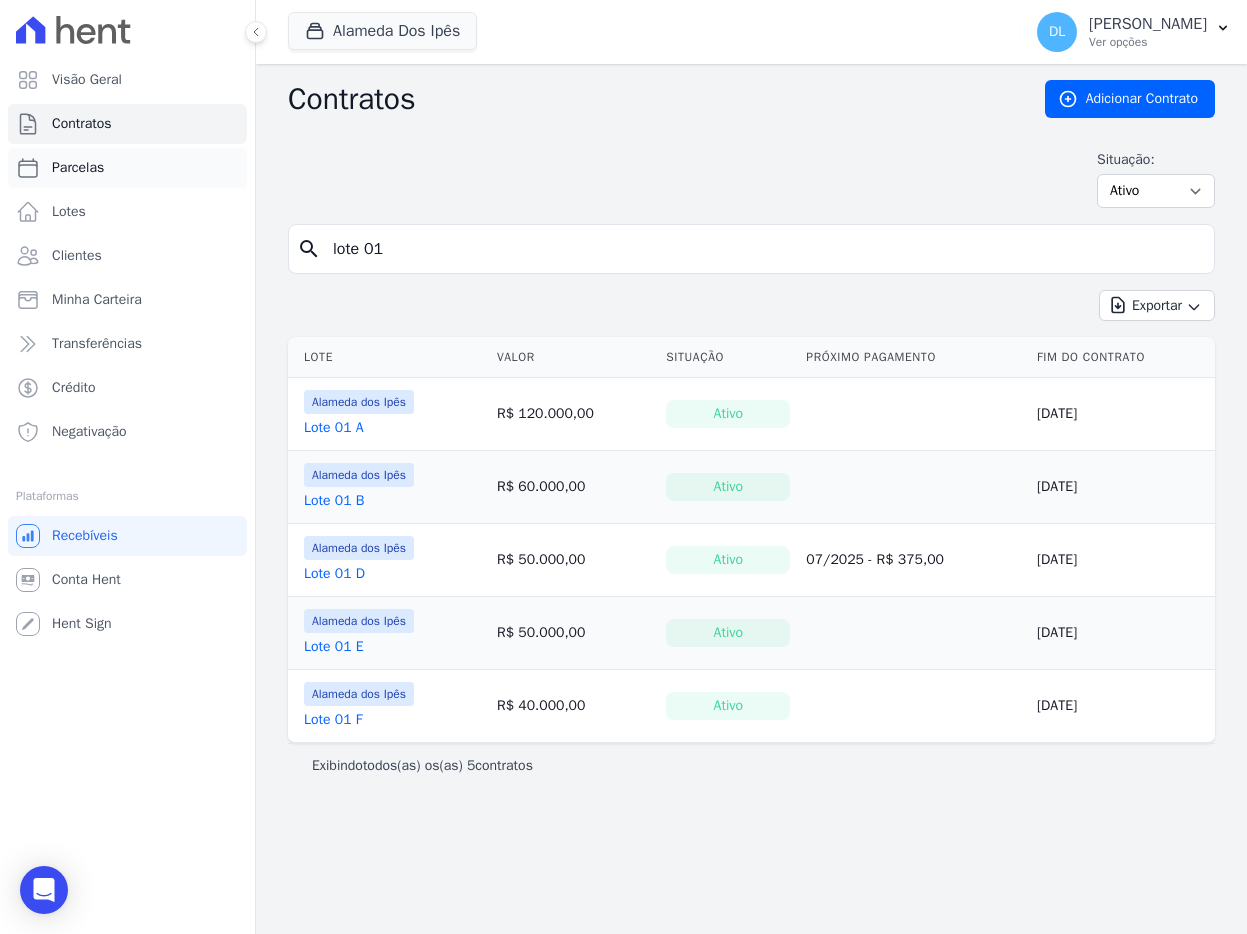 click on "Parcelas" at bounding box center [127, 168] 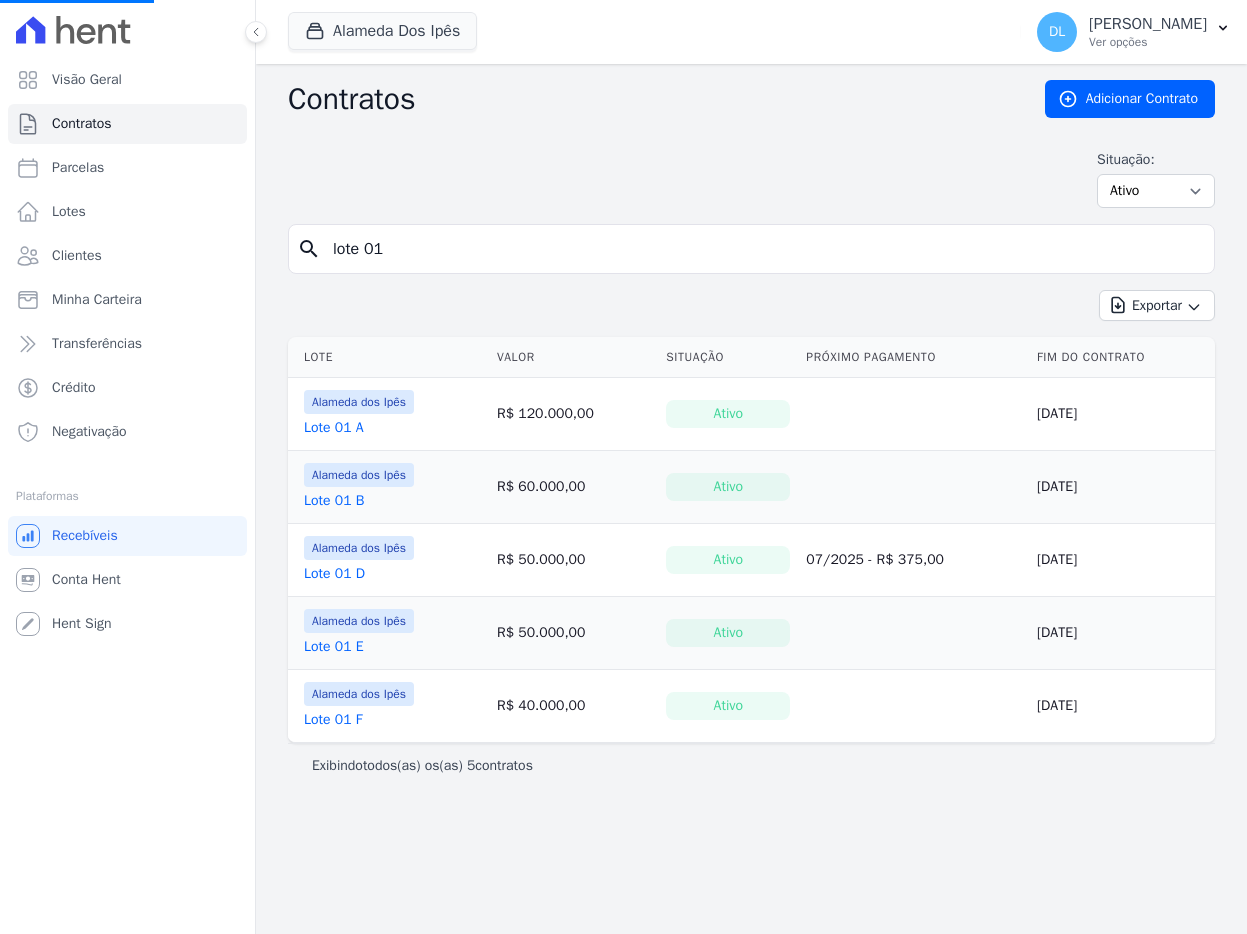 select 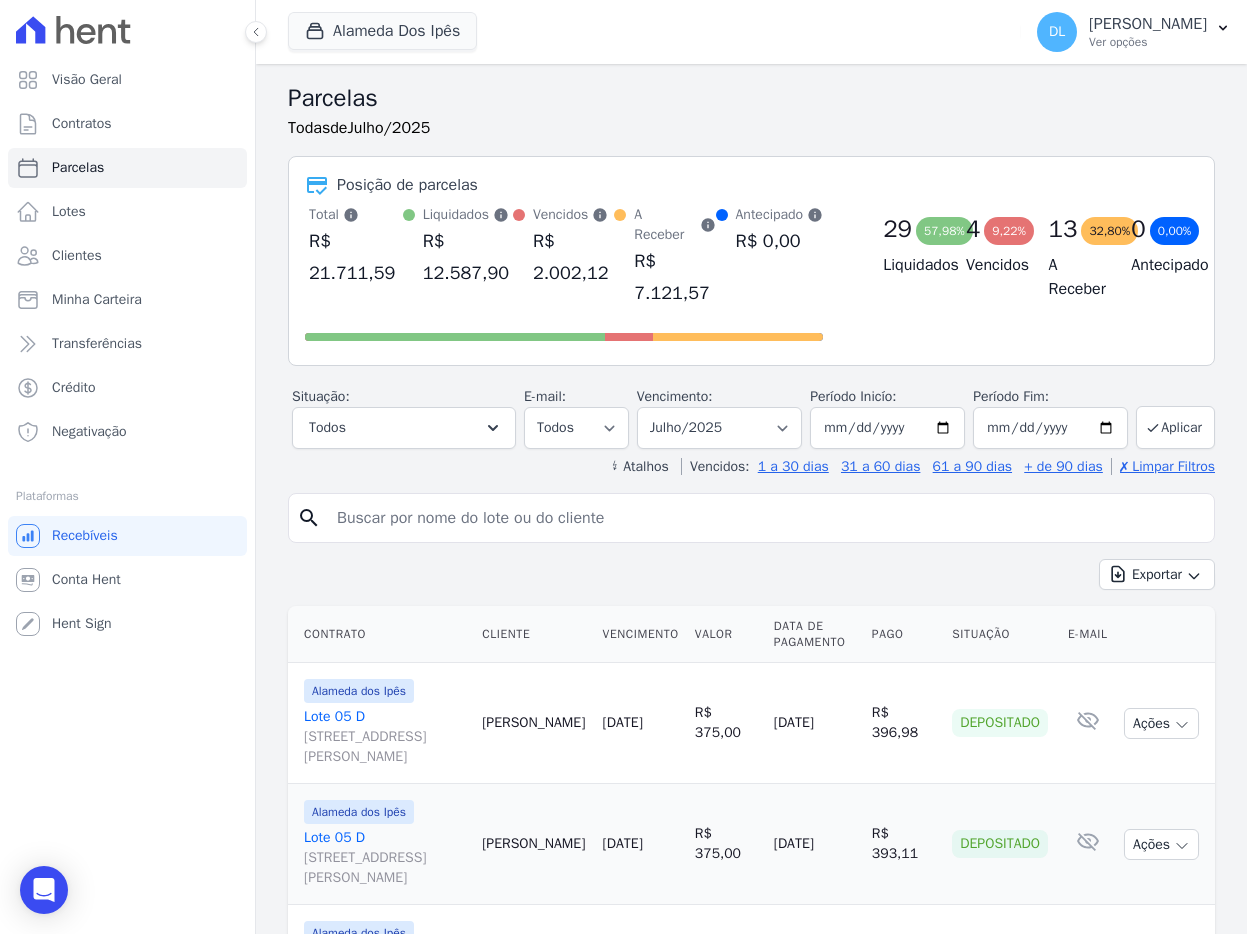 click at bounding box center (765, 518) 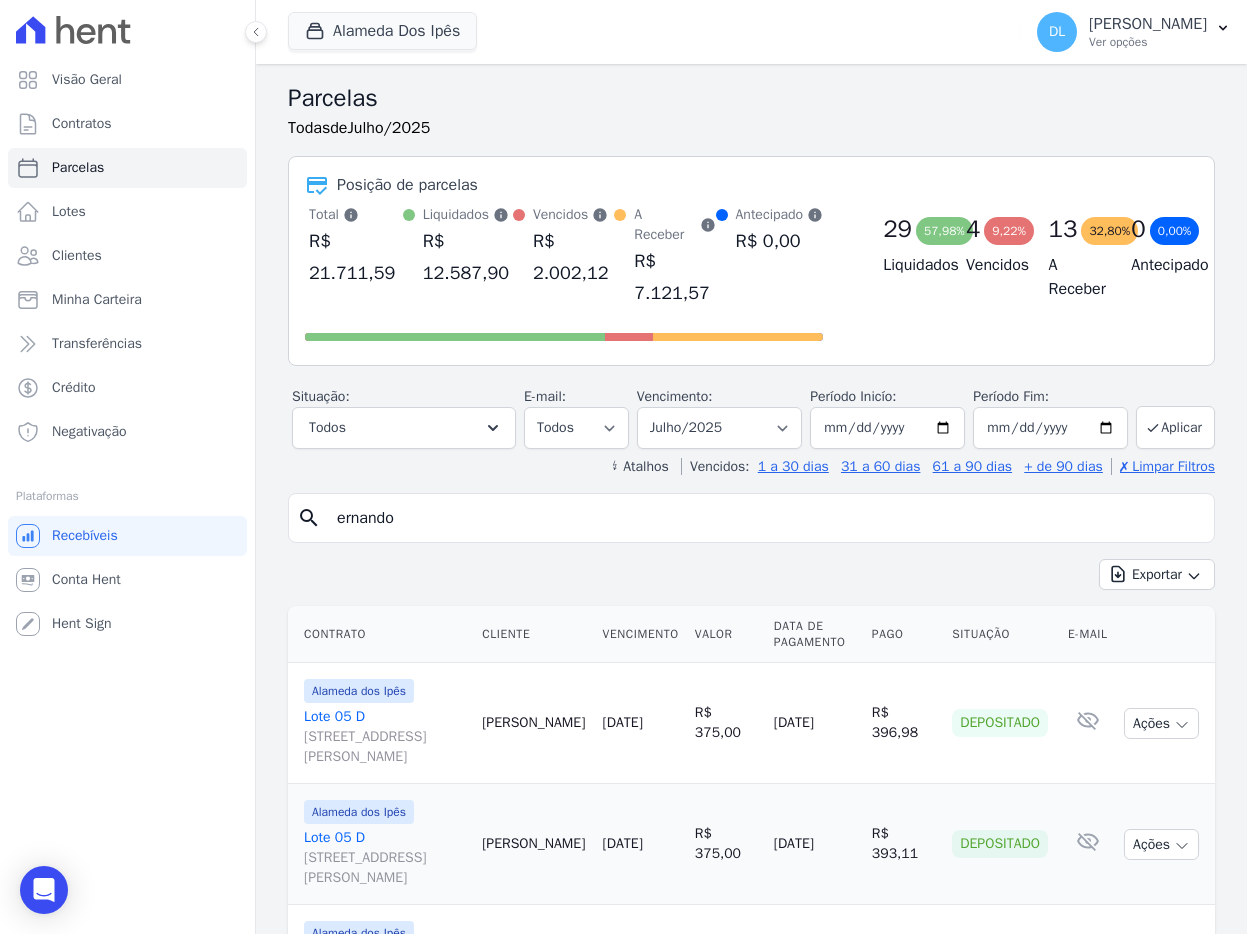type on "ernando" 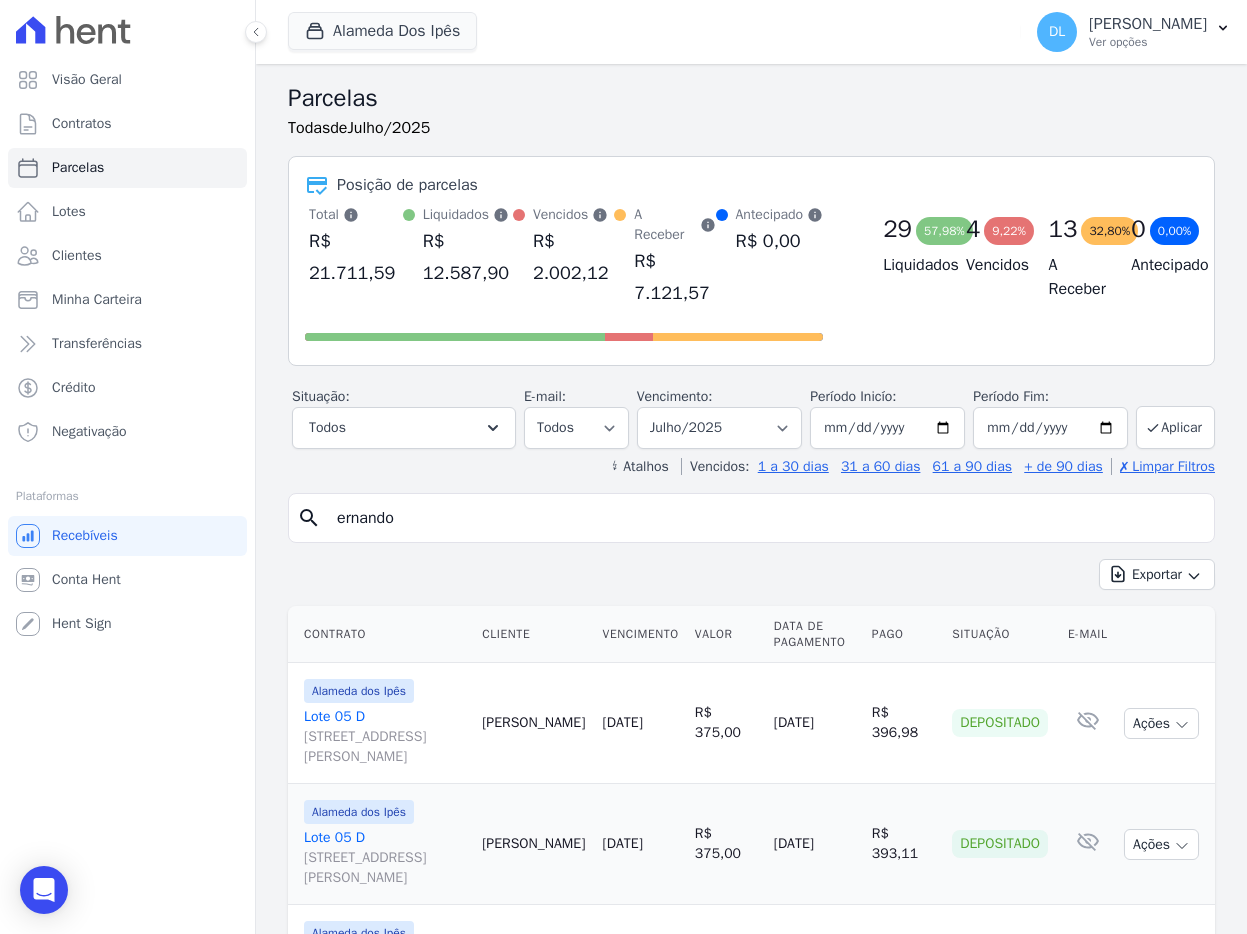 select 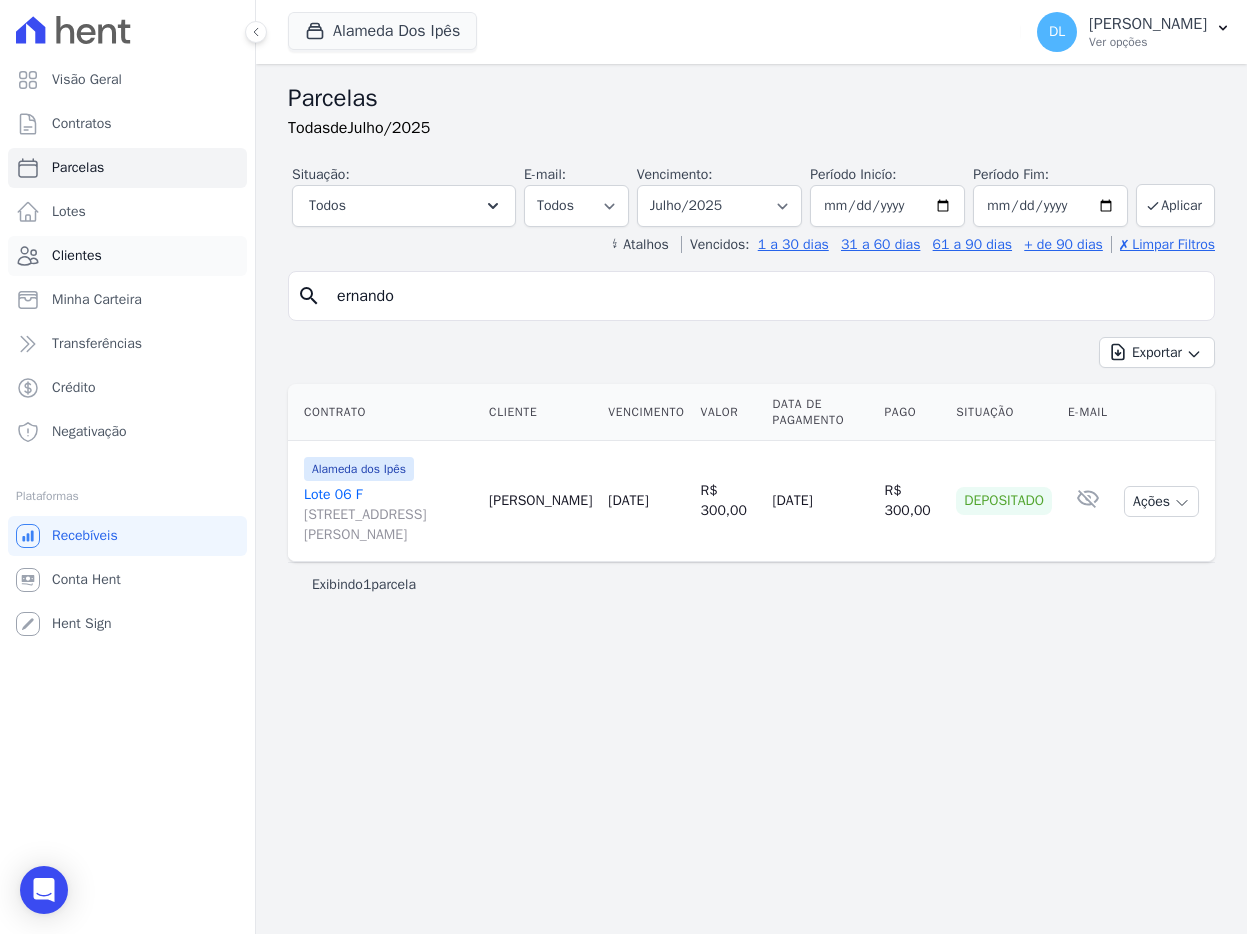 click on "Clientes" at bounding box center [127, 256] 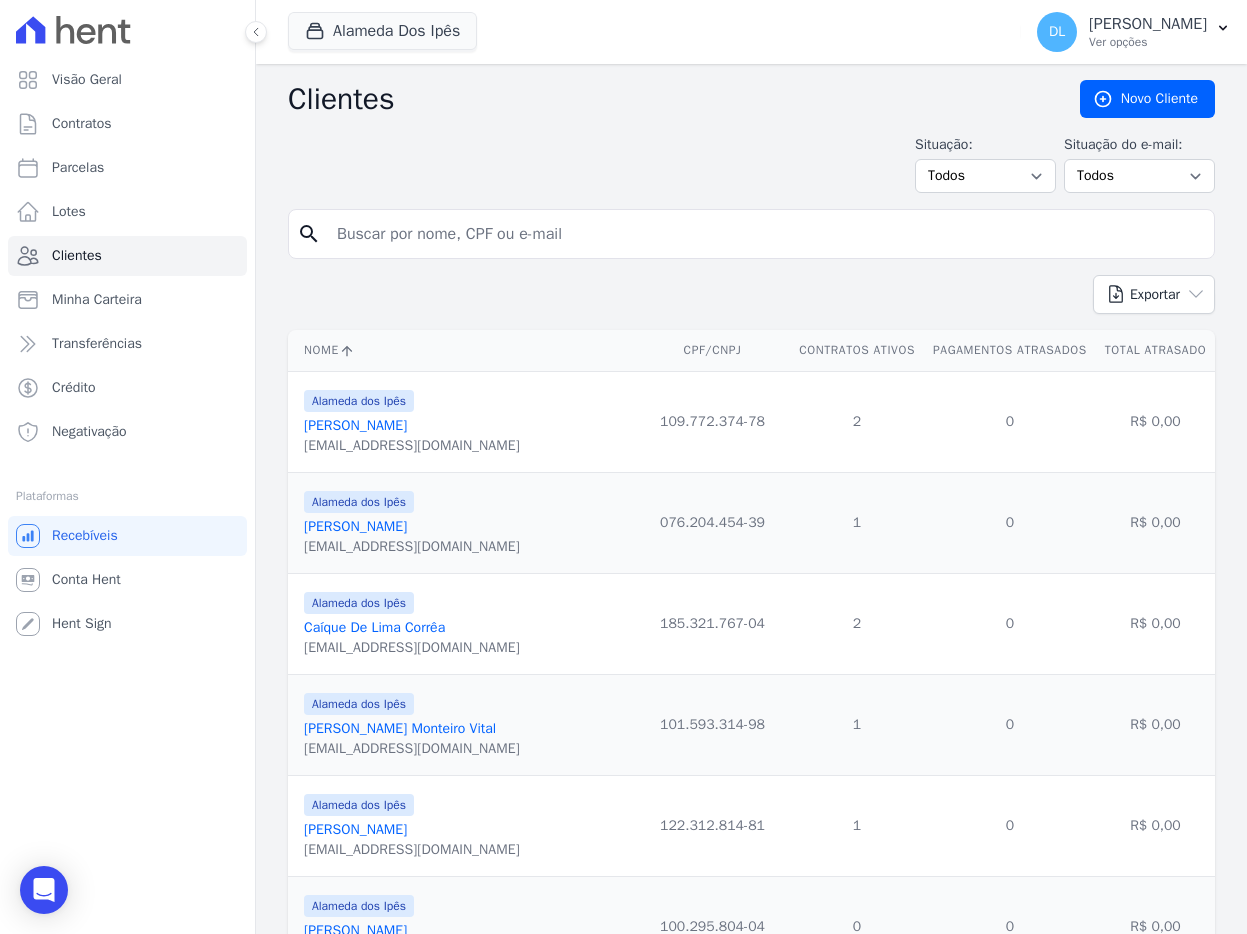click at bounding box center [765, 234] 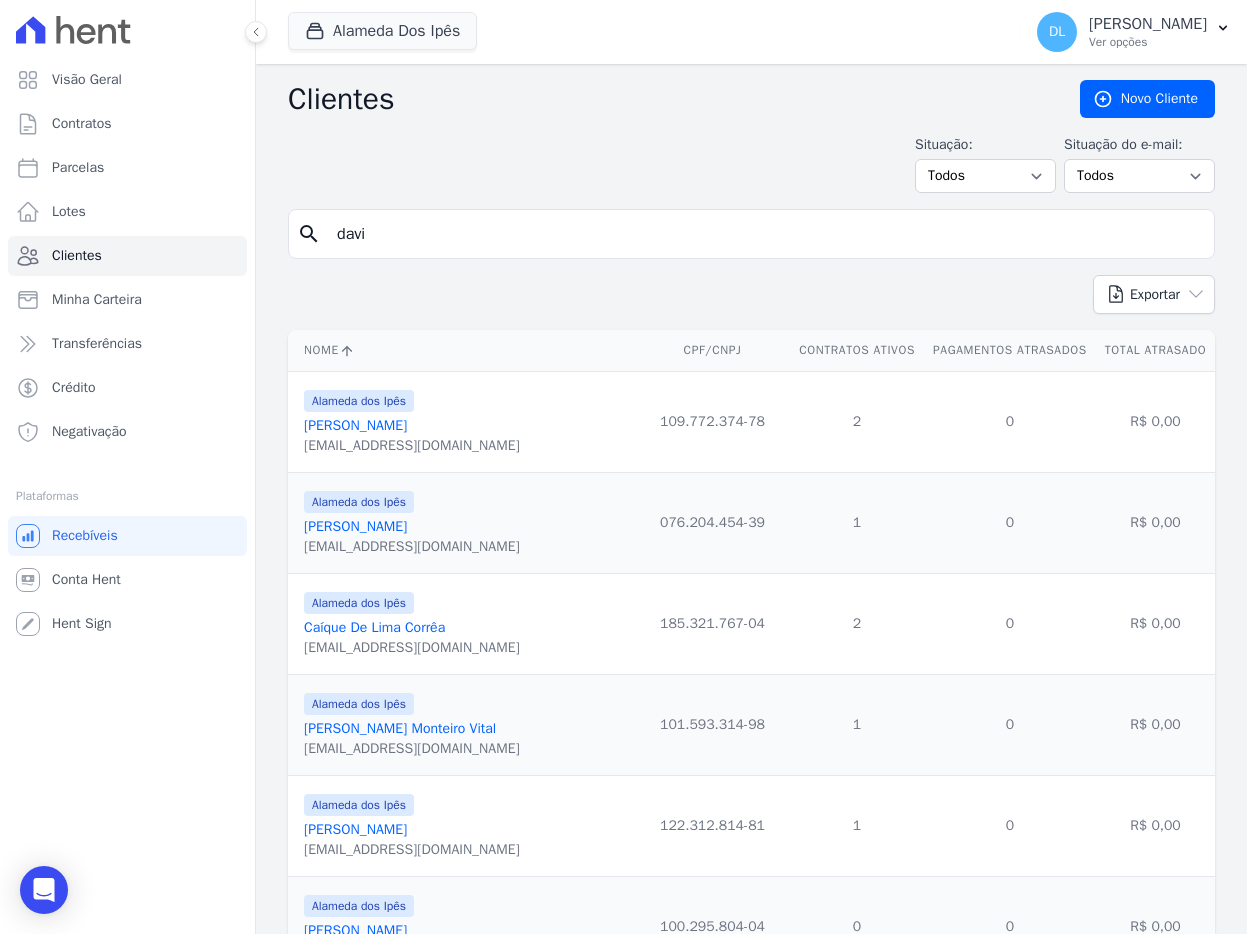 type on "davi" 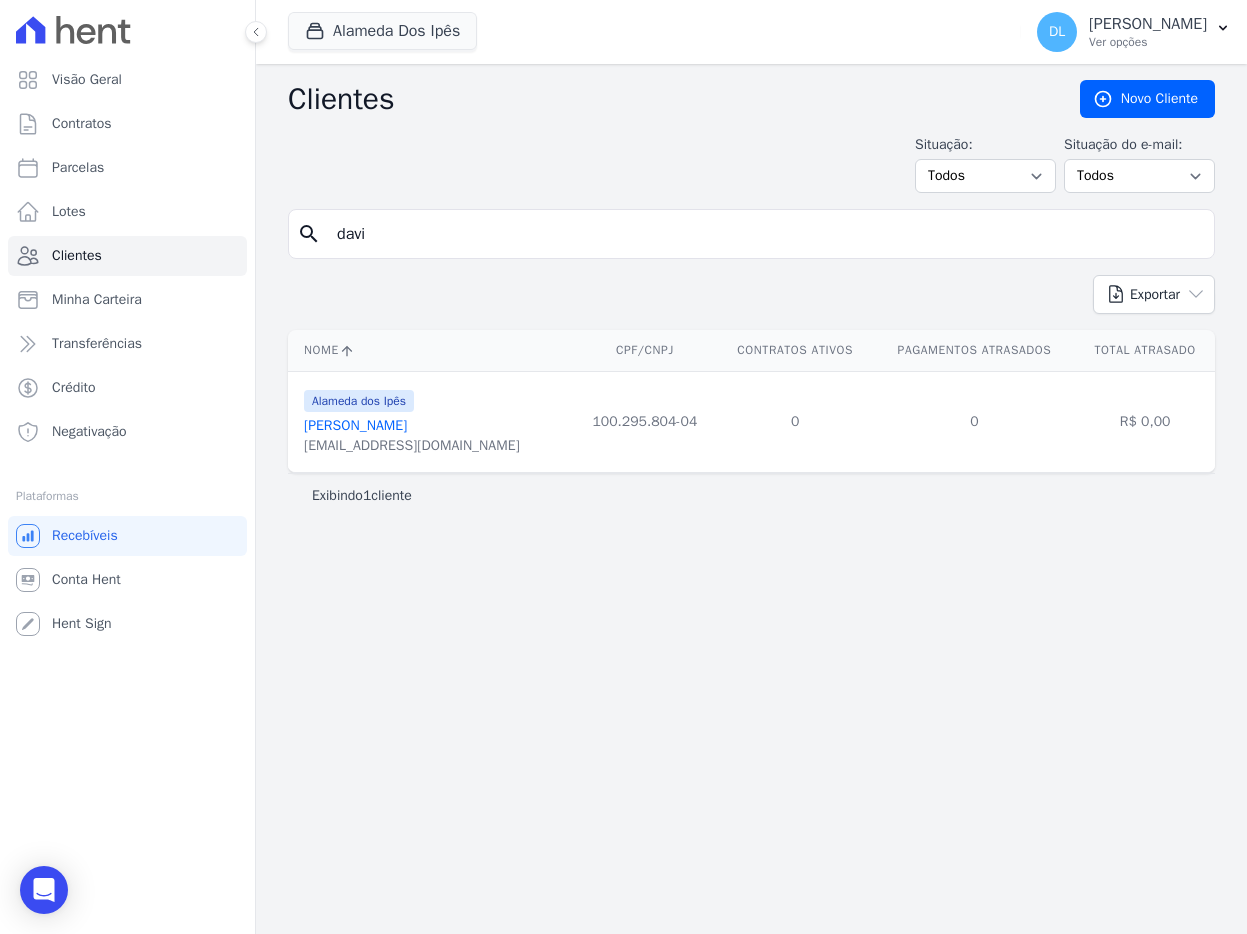 click on "davi" at bounding box center (765, 234) 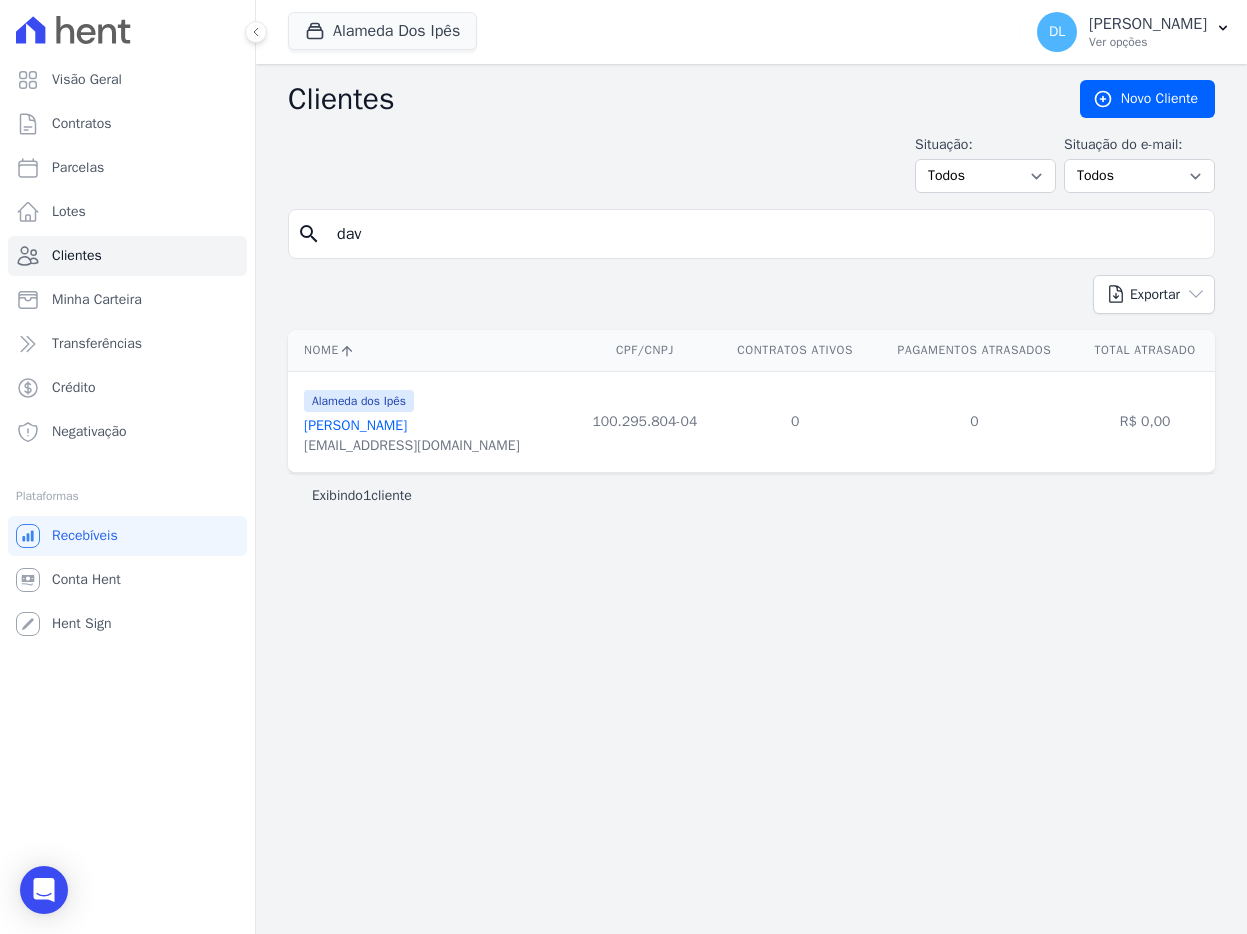type on "davi" 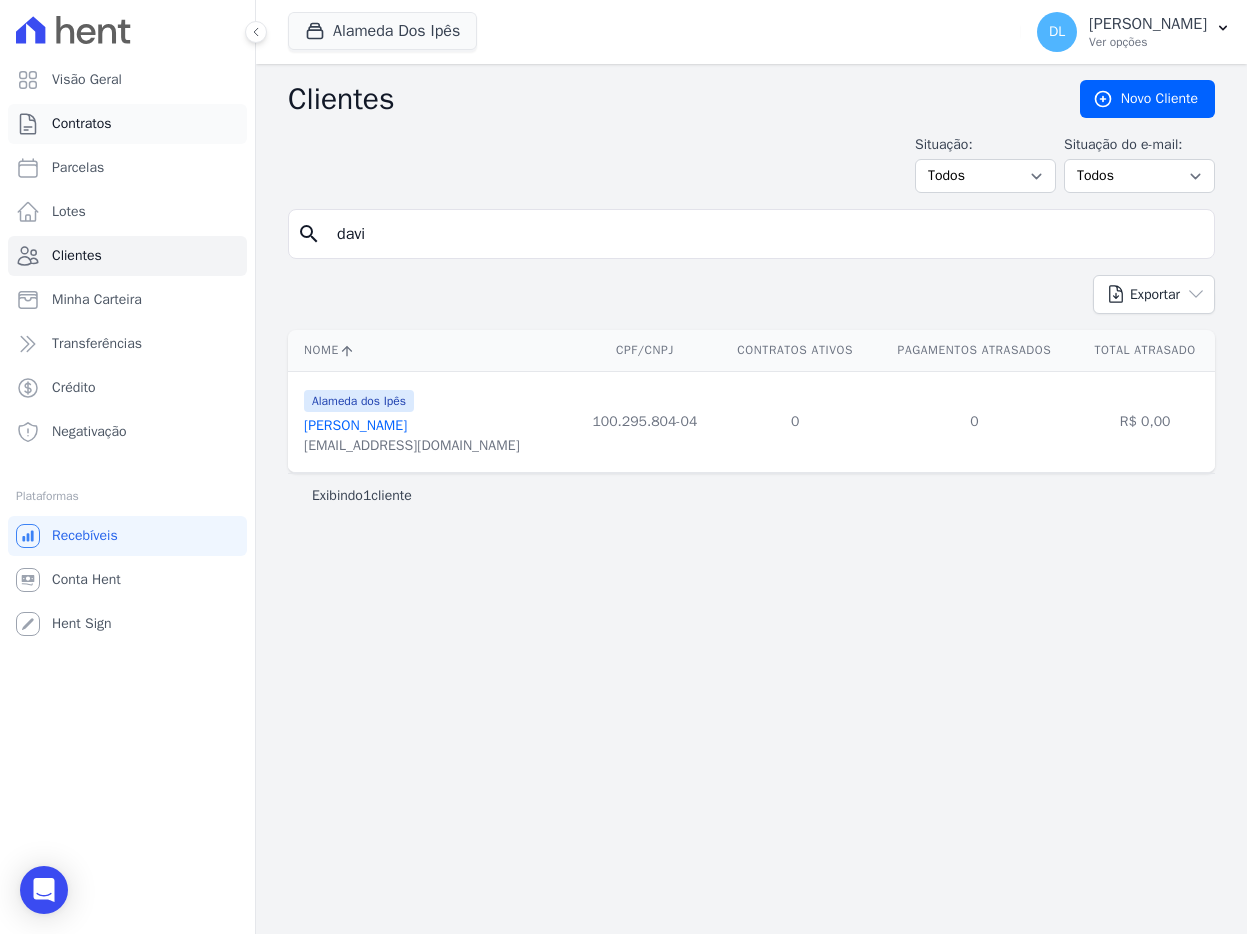 click on "Contratos" at bounding box center (82, 124) 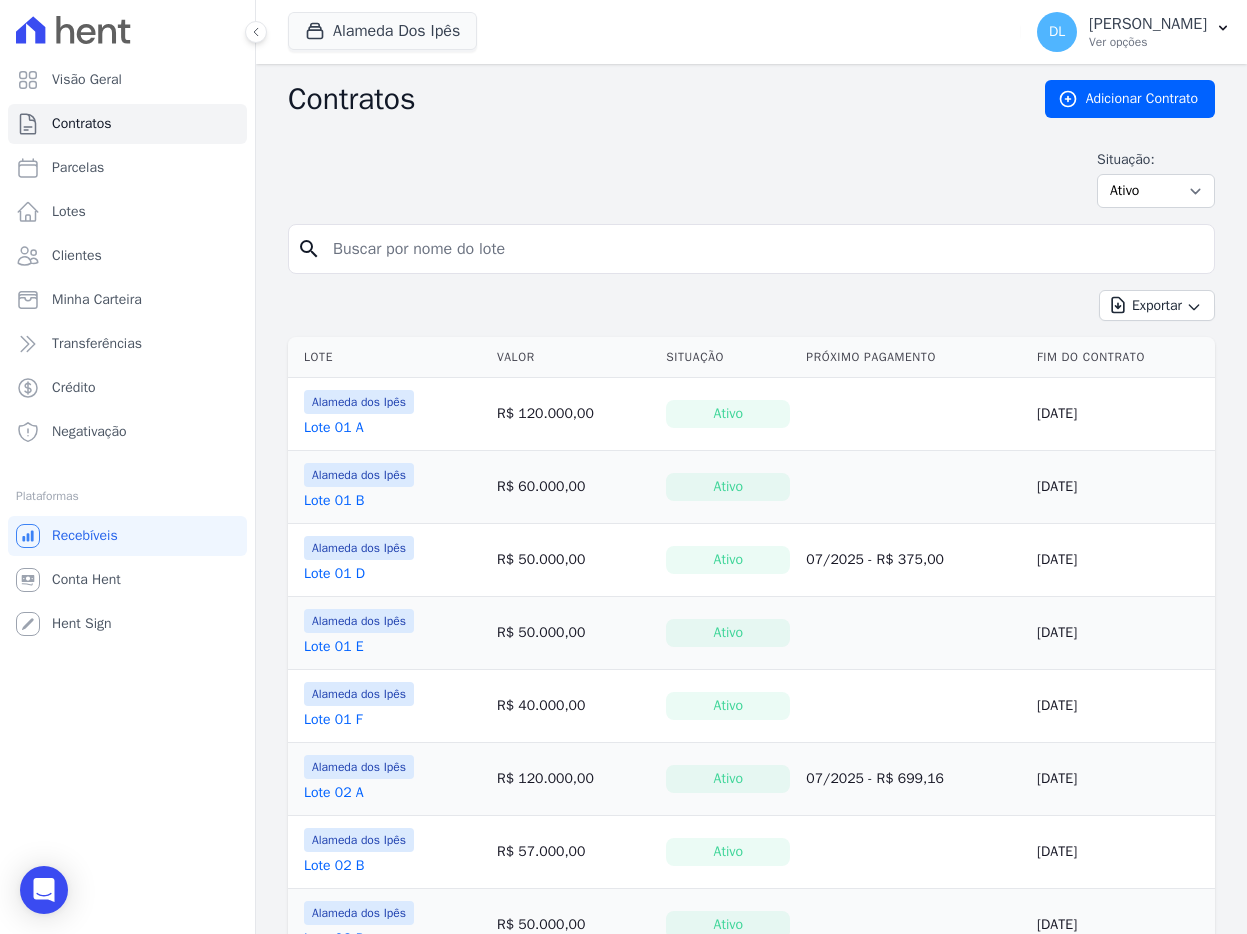 click at bounding box center [763, 249] 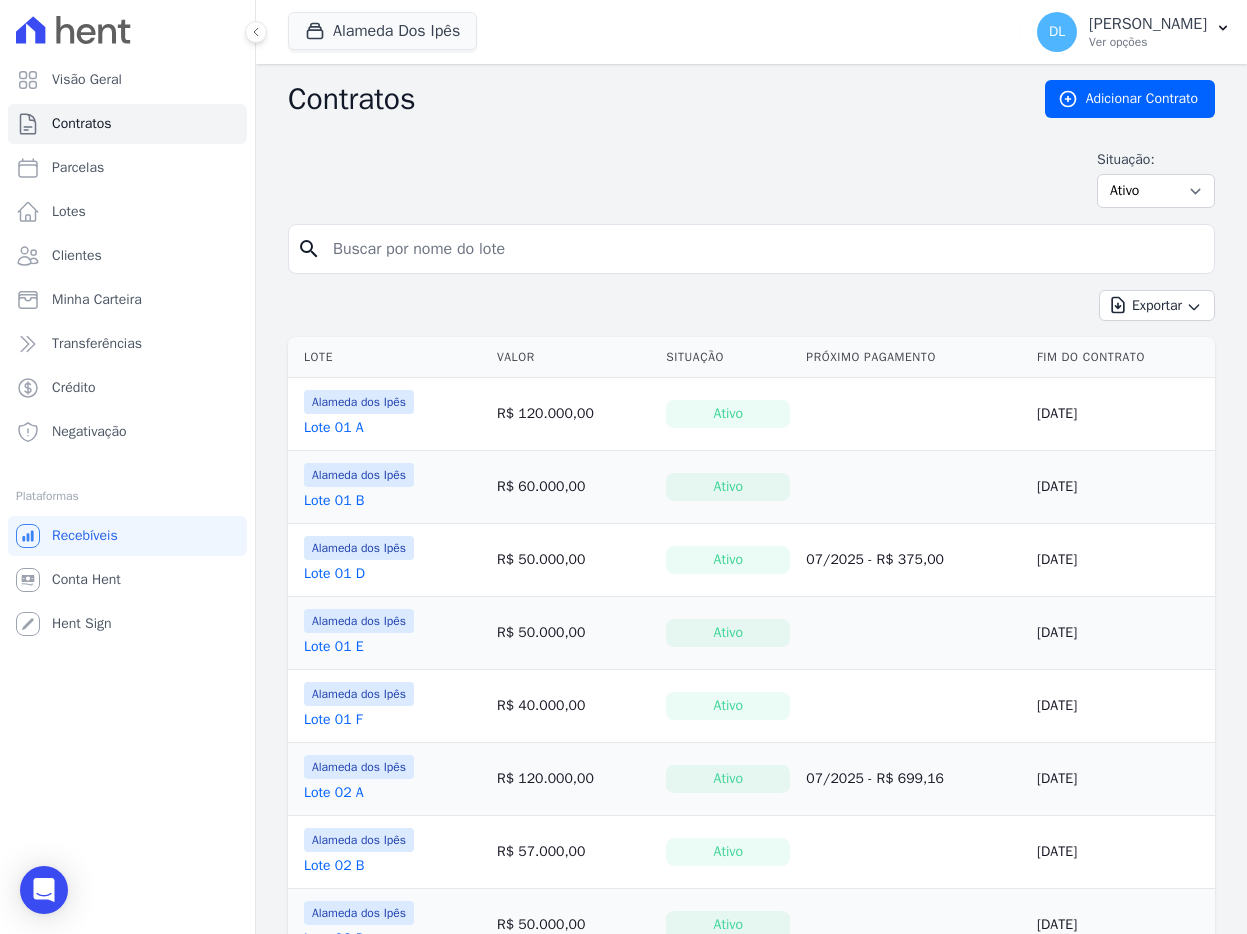 click on "Contratos
Adicionar Contrato
Situação:
Ativo
Todos
Pausado
Distratado
Rascunho
Expirado
Encerrado
search
Exportar
Exportar PDF
Exportar CSV
Exportar Fichas
Lote
Valor
Situação
Próximo Pagamento" at bounding box center (751, 1177) 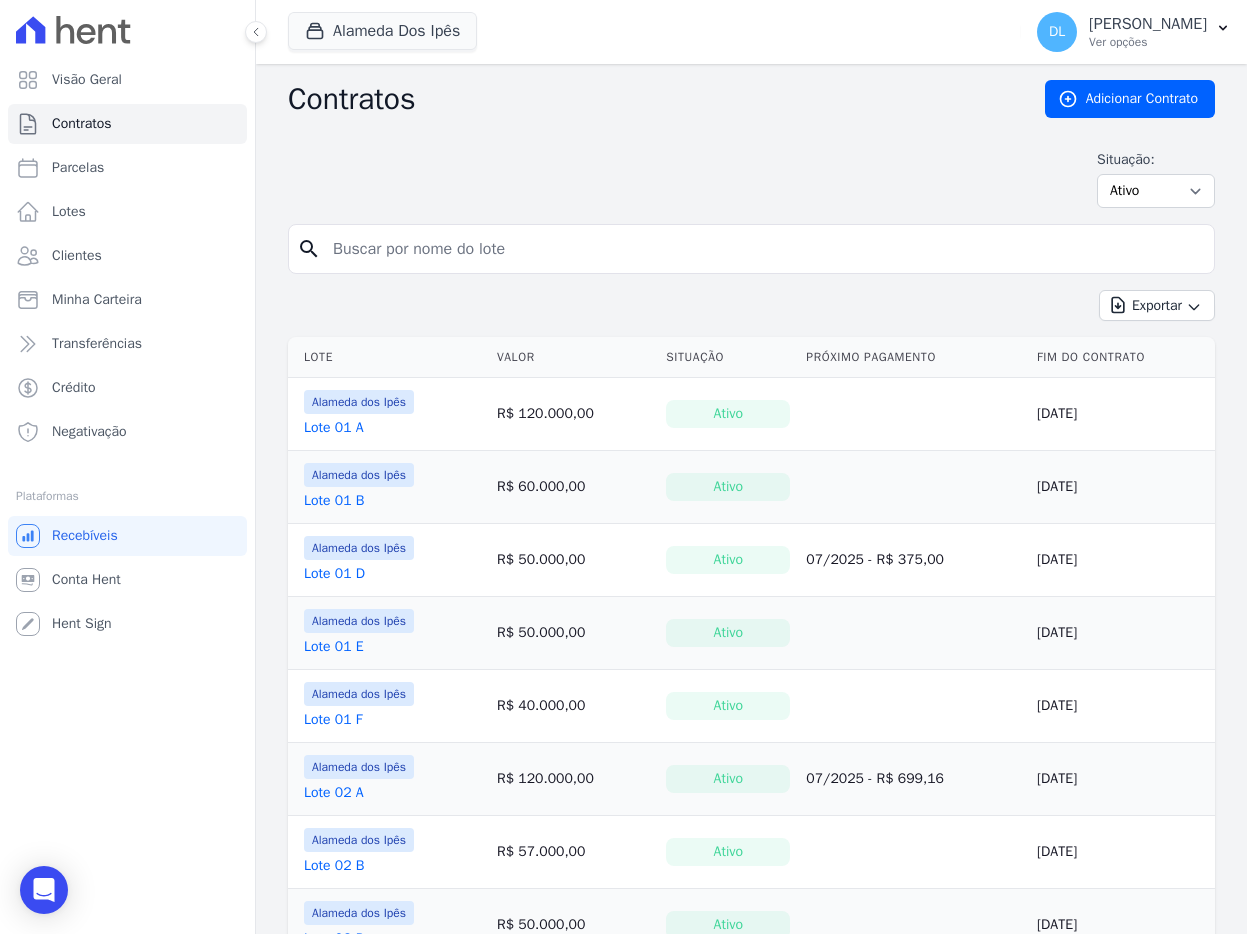 click at bounding box center (763, 249) 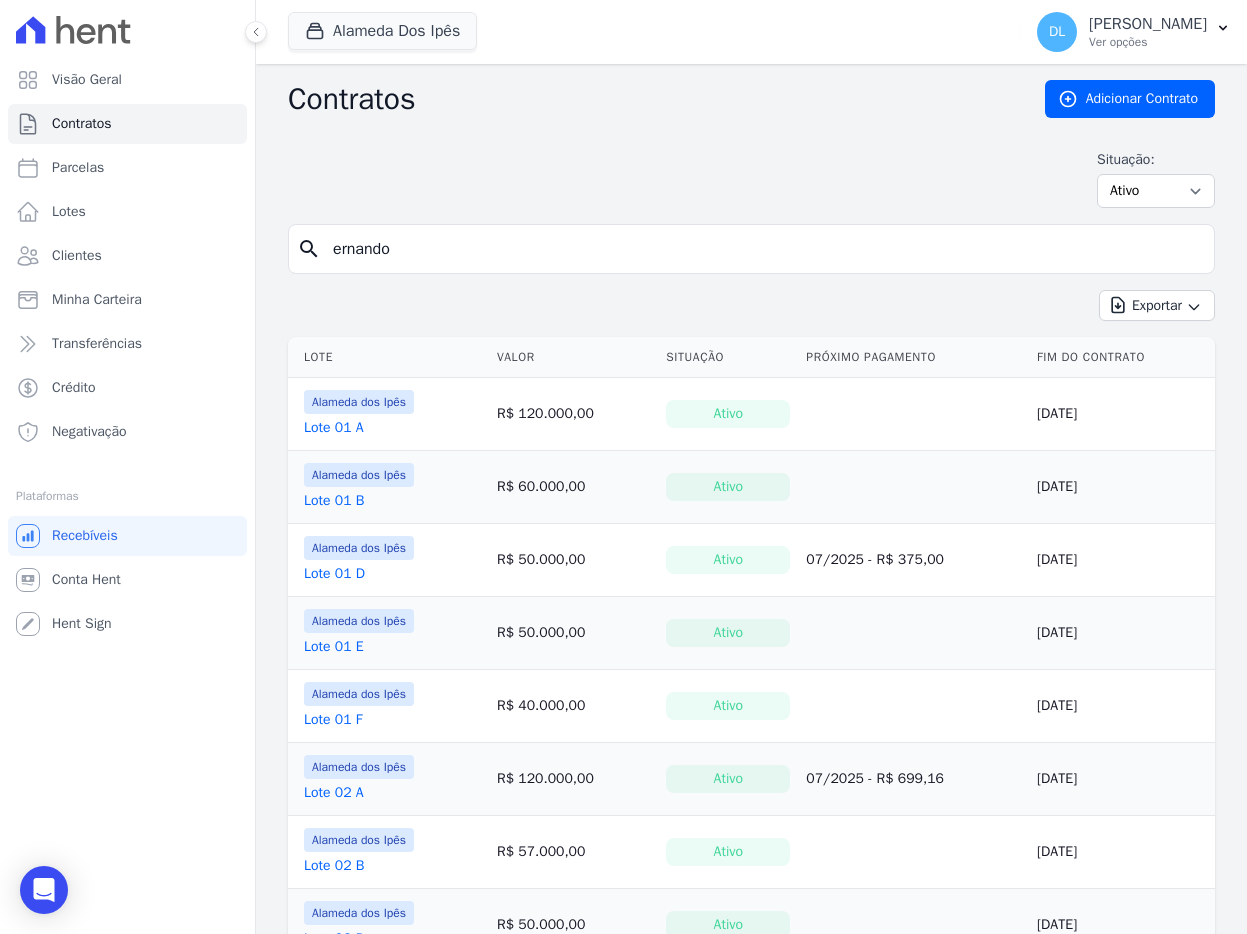 type on "ernando" 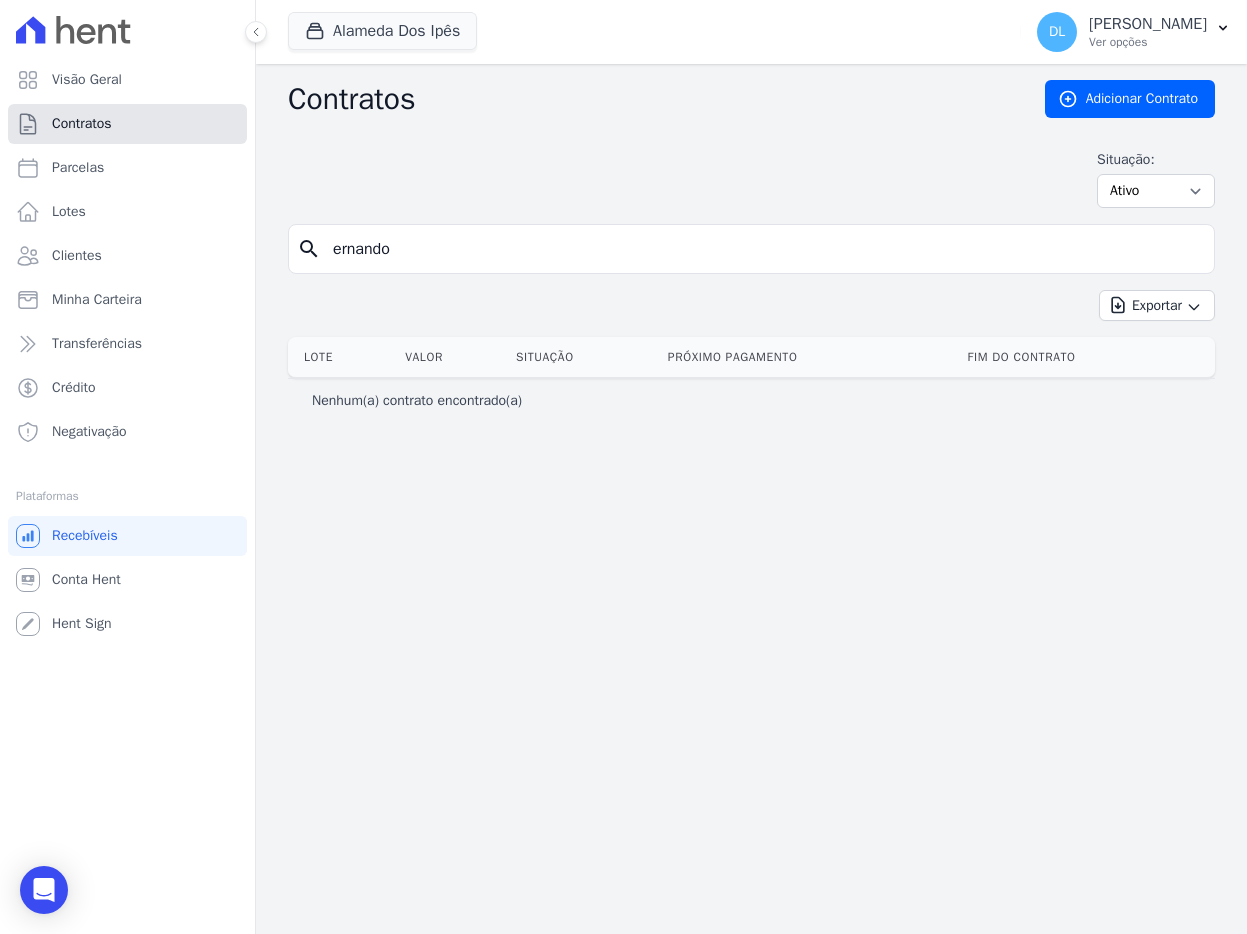 click on "Contratos" at bounding box center [127, 124] 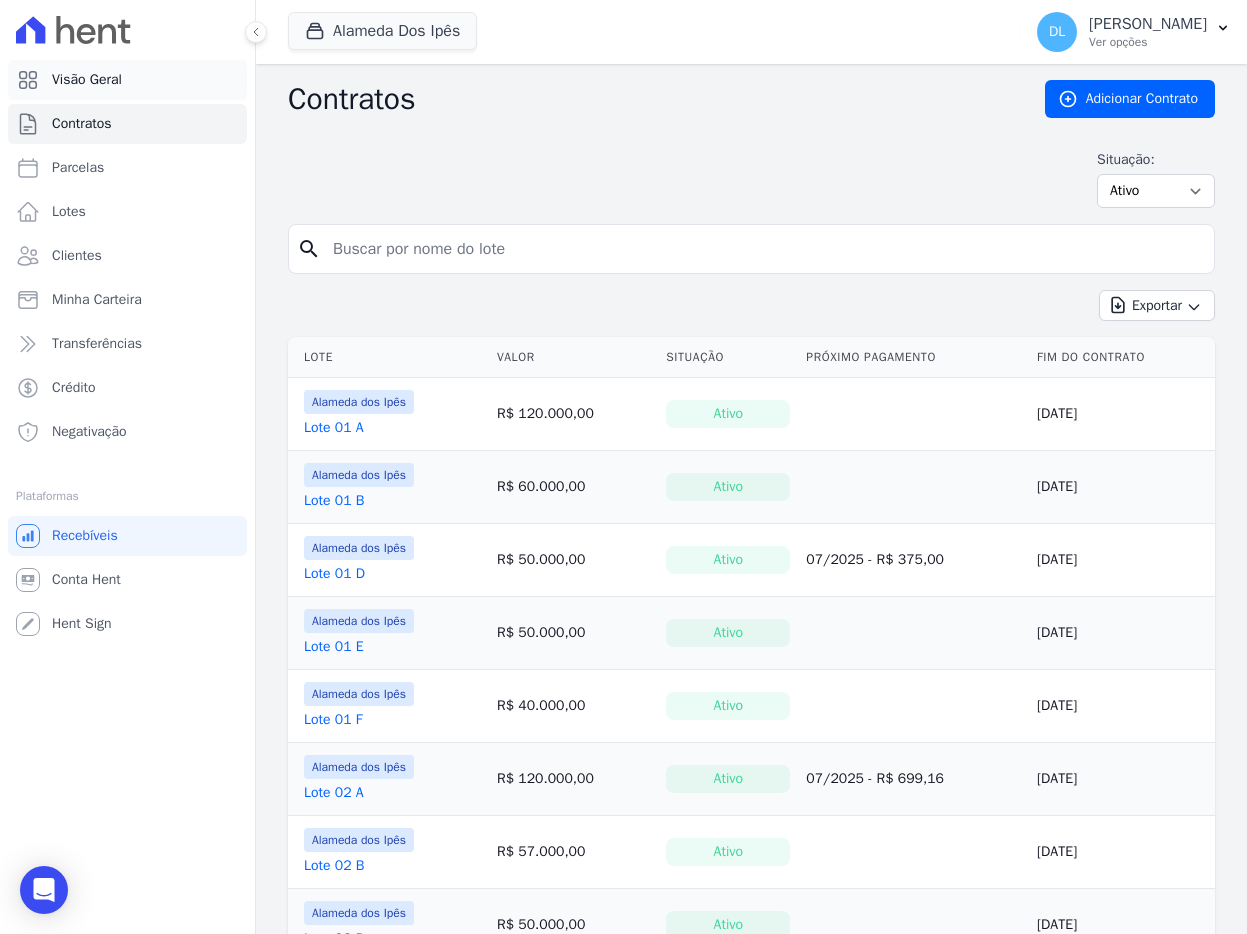 click on "Visão Geral" at bounding box center [127, 80] 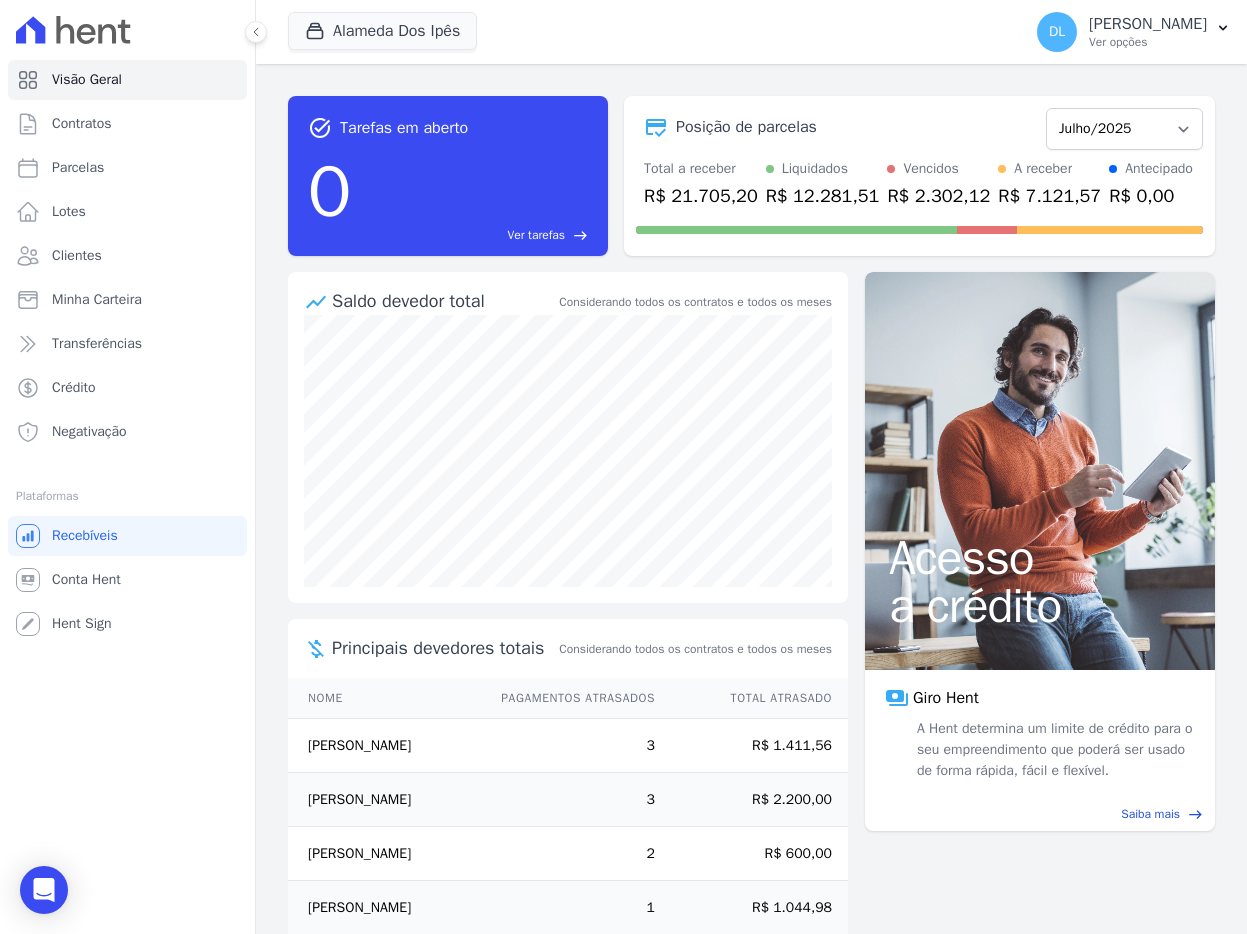 scroll, scrollTop: 0, scrollLeft: 0, axis: both 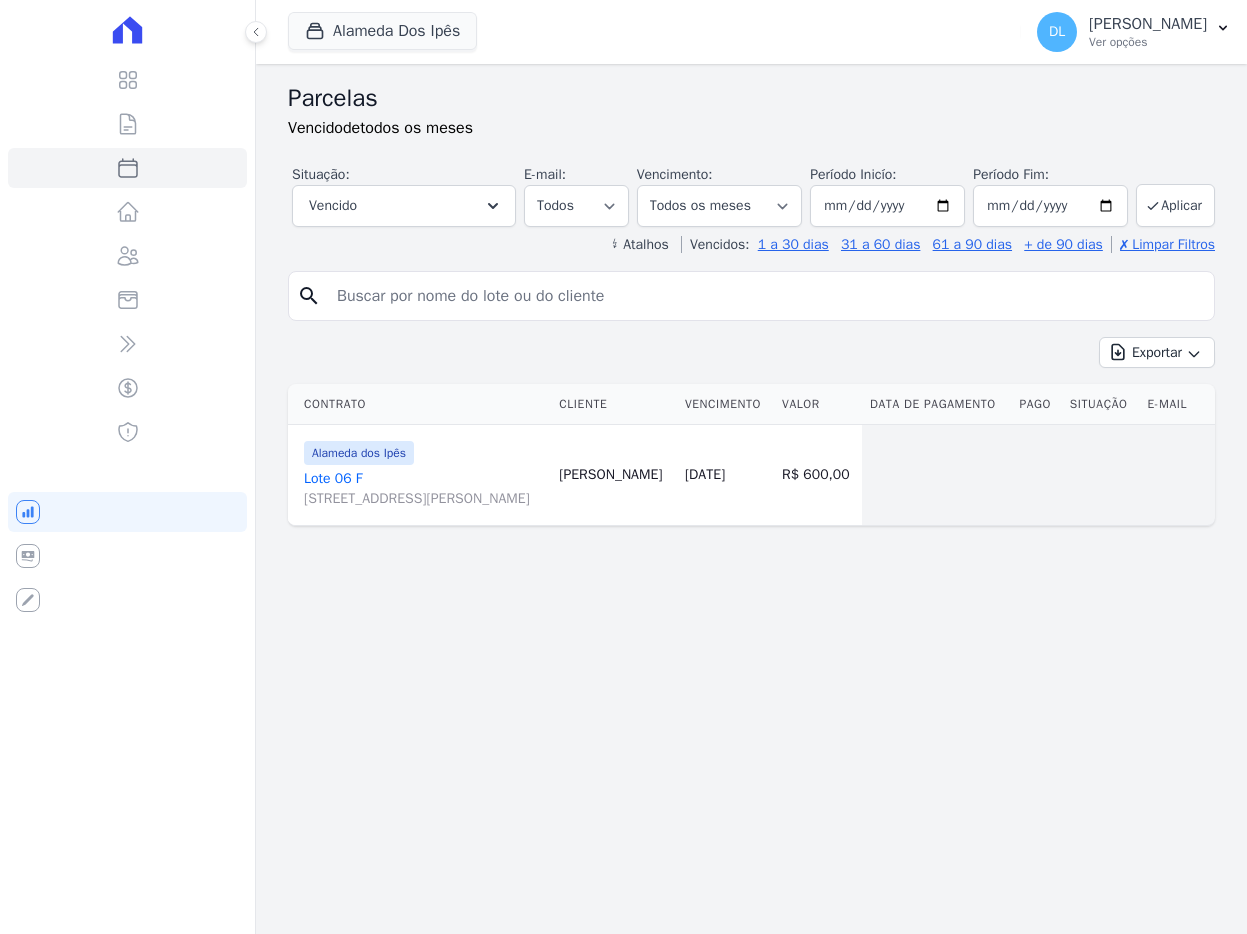 select 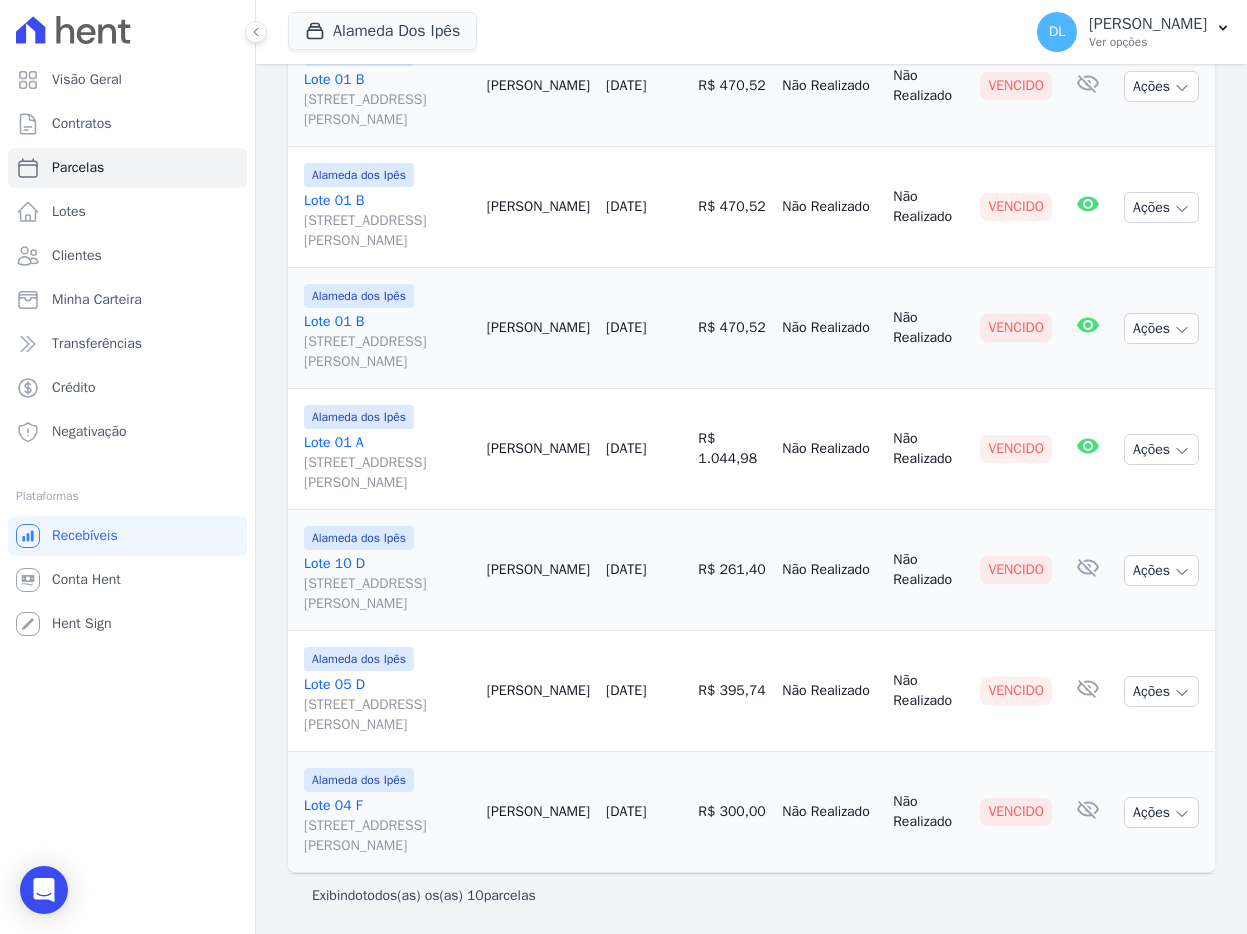 scroll, scrollTop: 873, scrollLeft: 0, axis: vertical 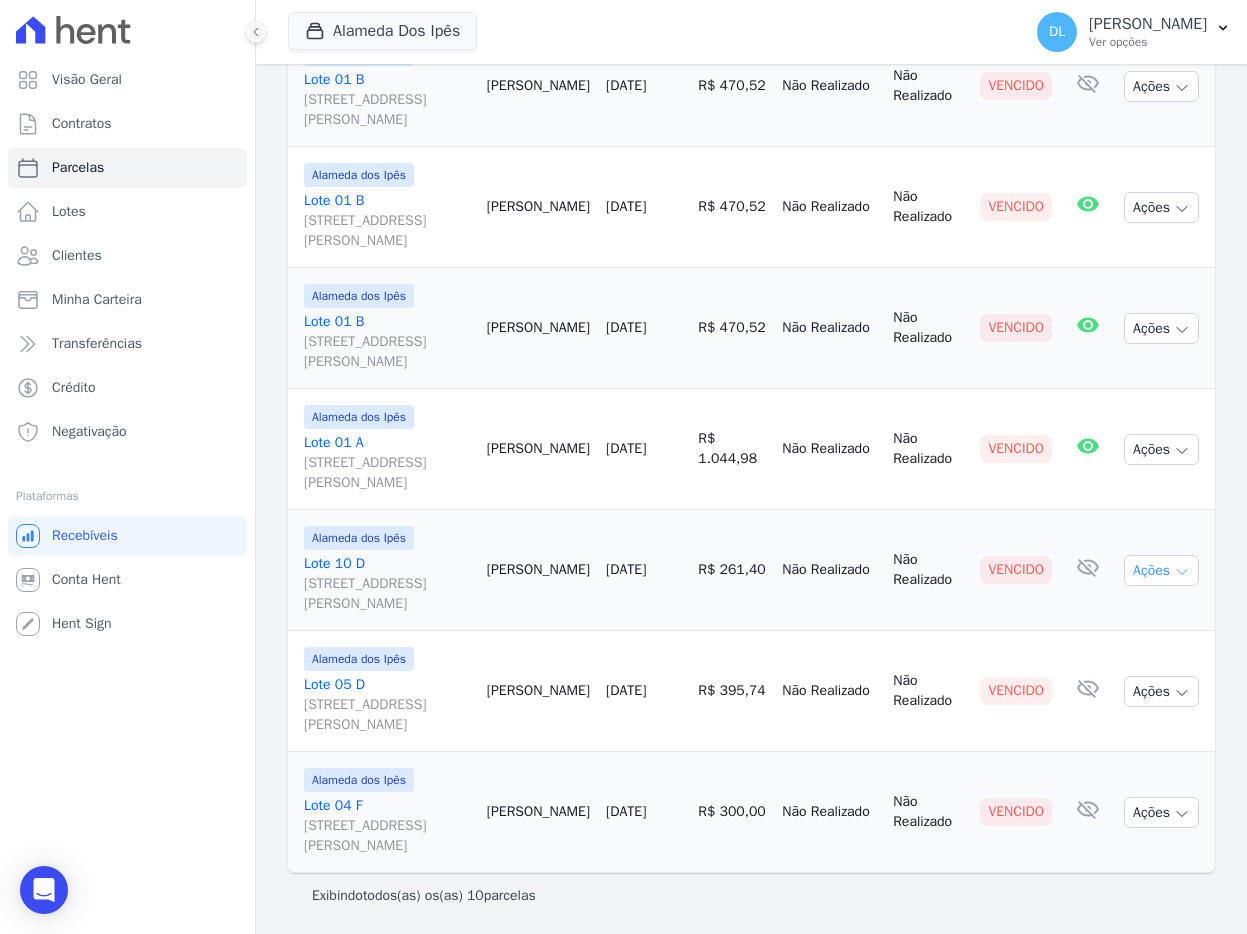 click on "Ações" at bounding box center (1161, 570) 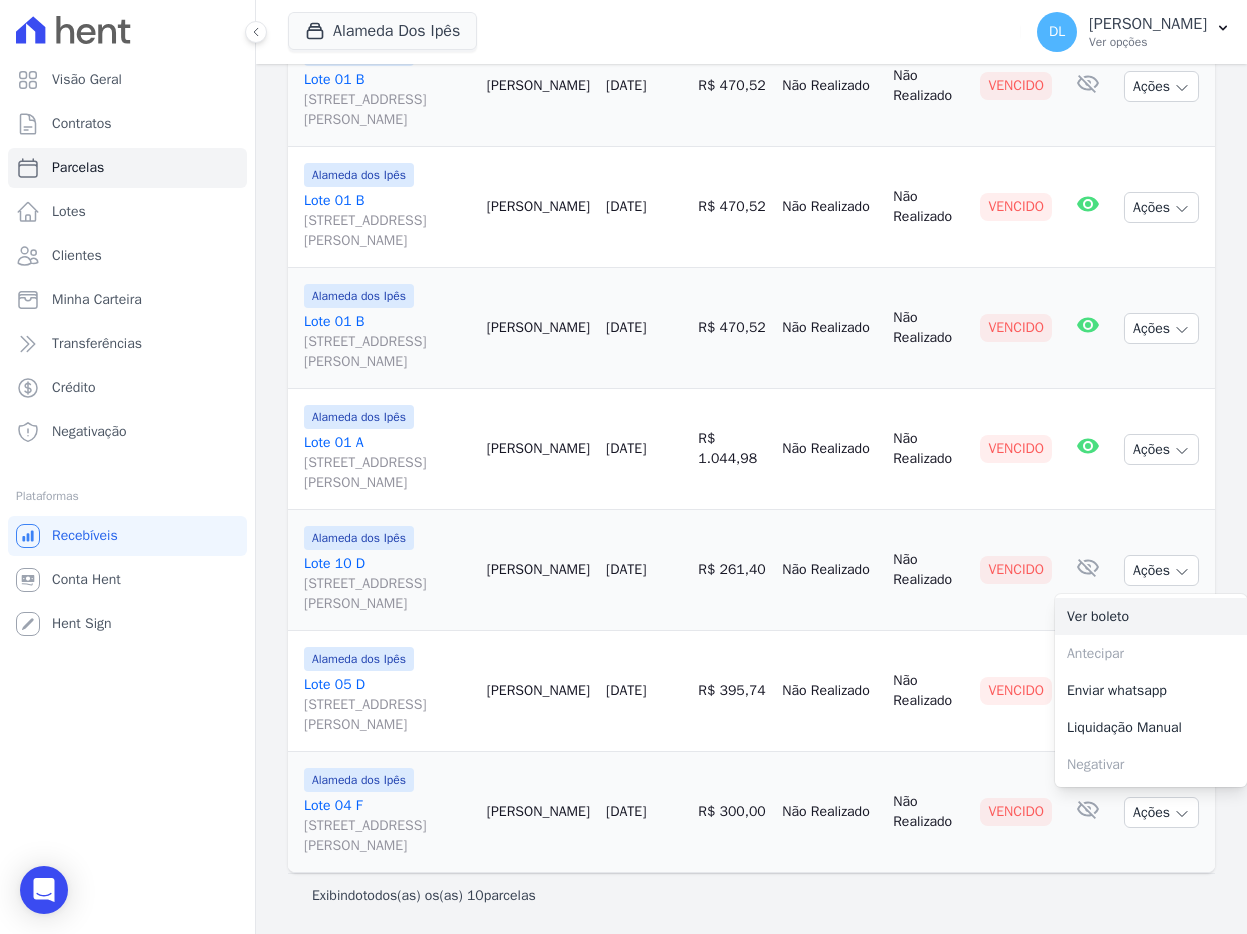 click on "Ver boleto" at bounding box center [1151, 616] 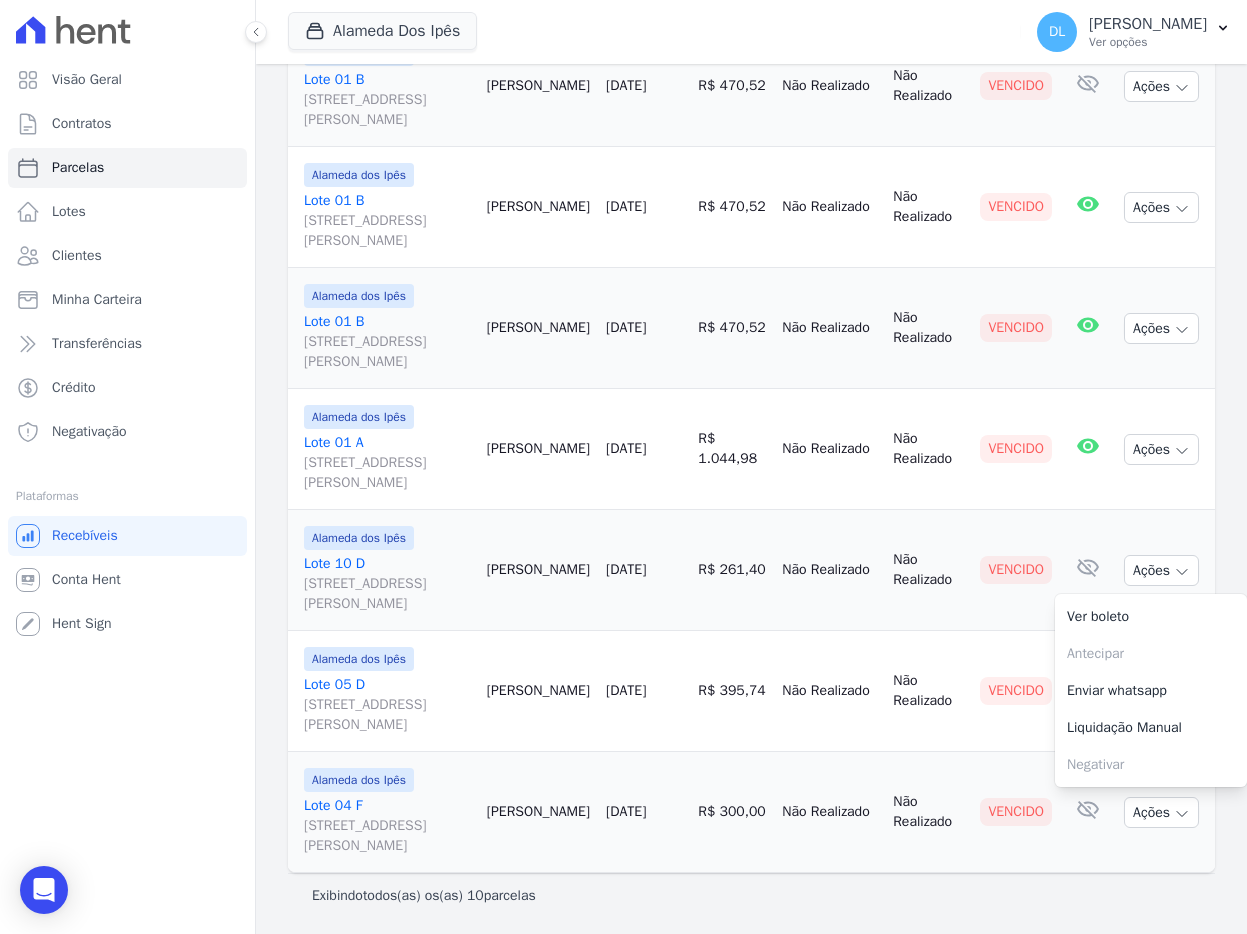 scroll, scrollTop: 978, scrollLeft: 0, axis: vertical 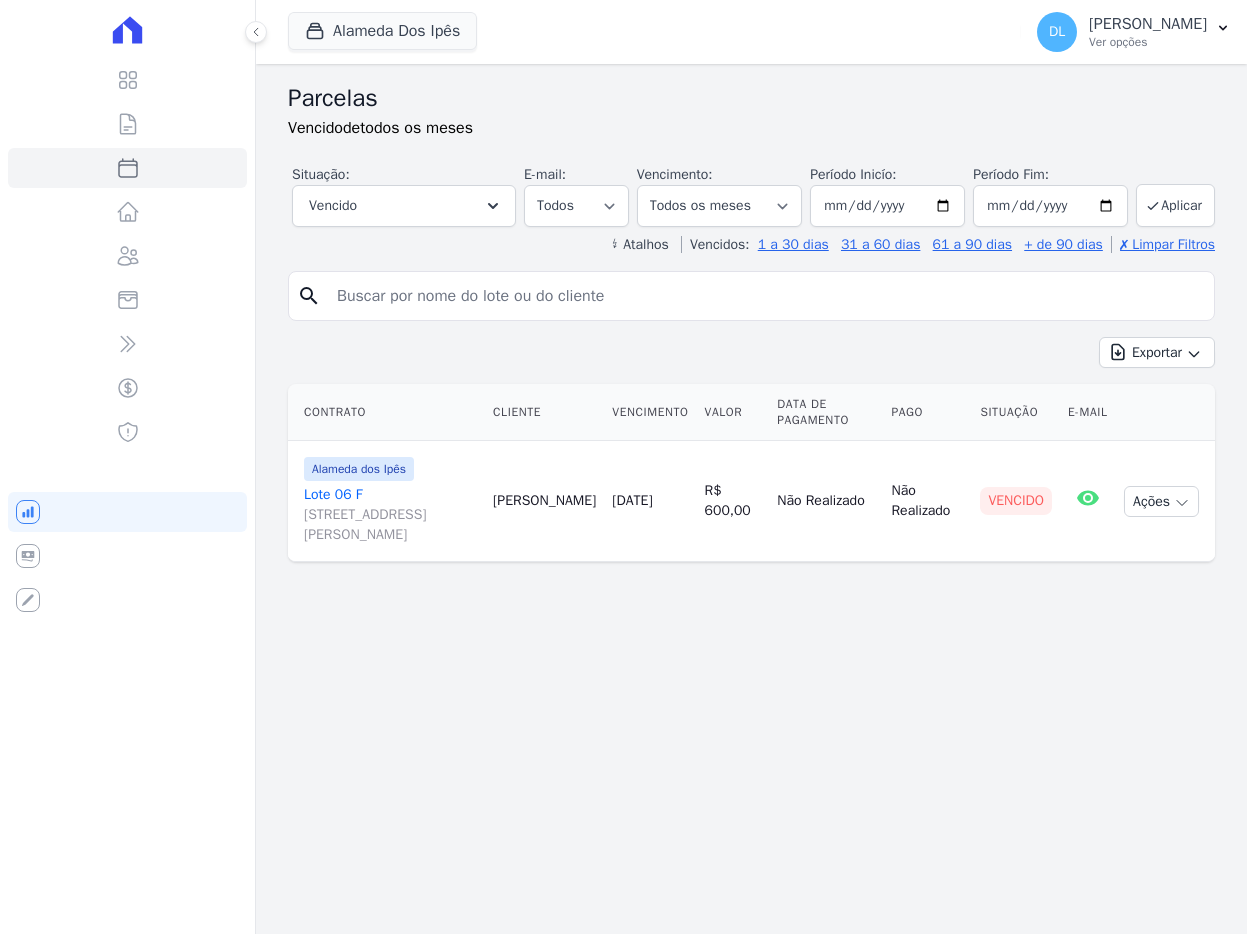 select 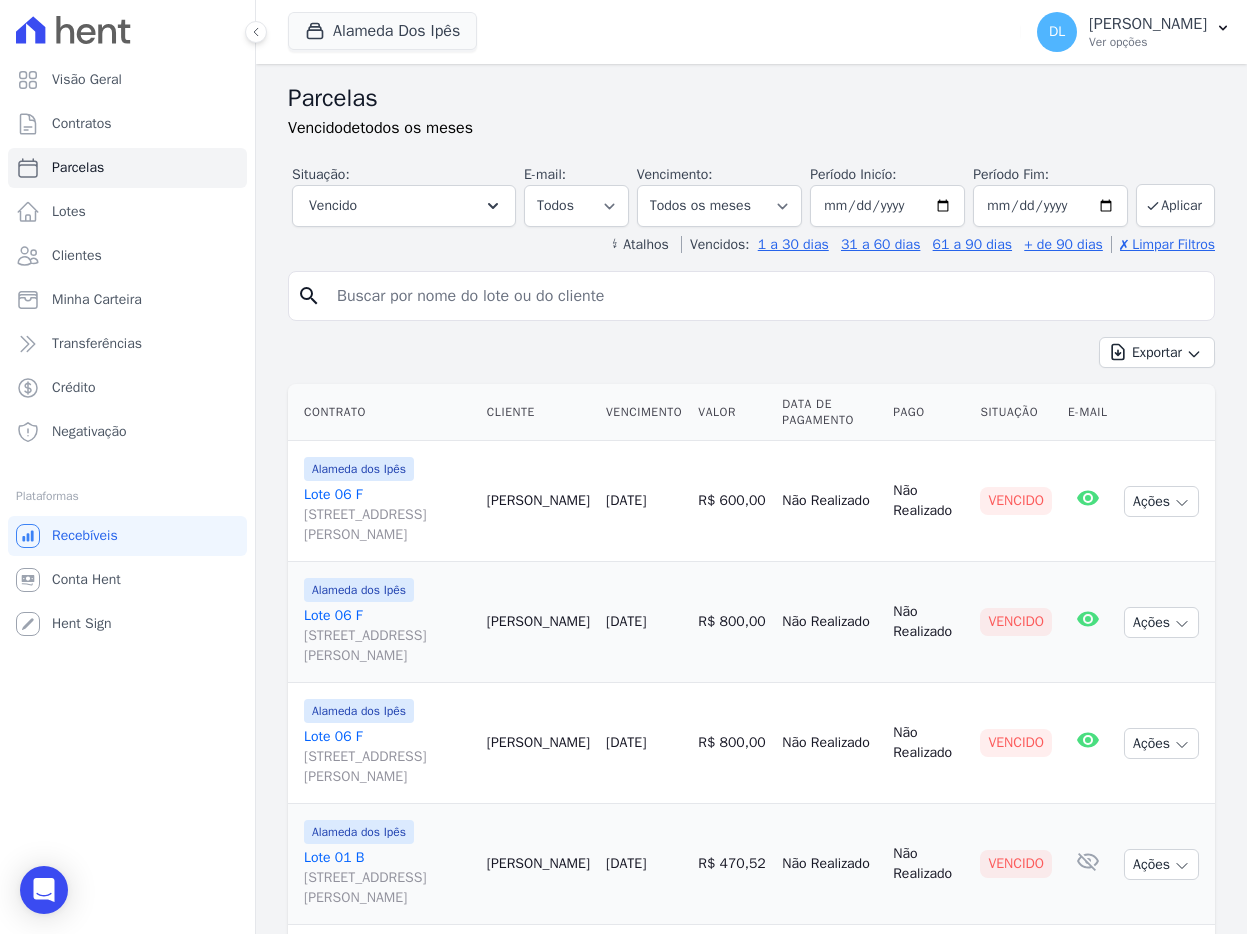 scroll, scrollTop: 978, scrollLeft: 0, axis: vertical 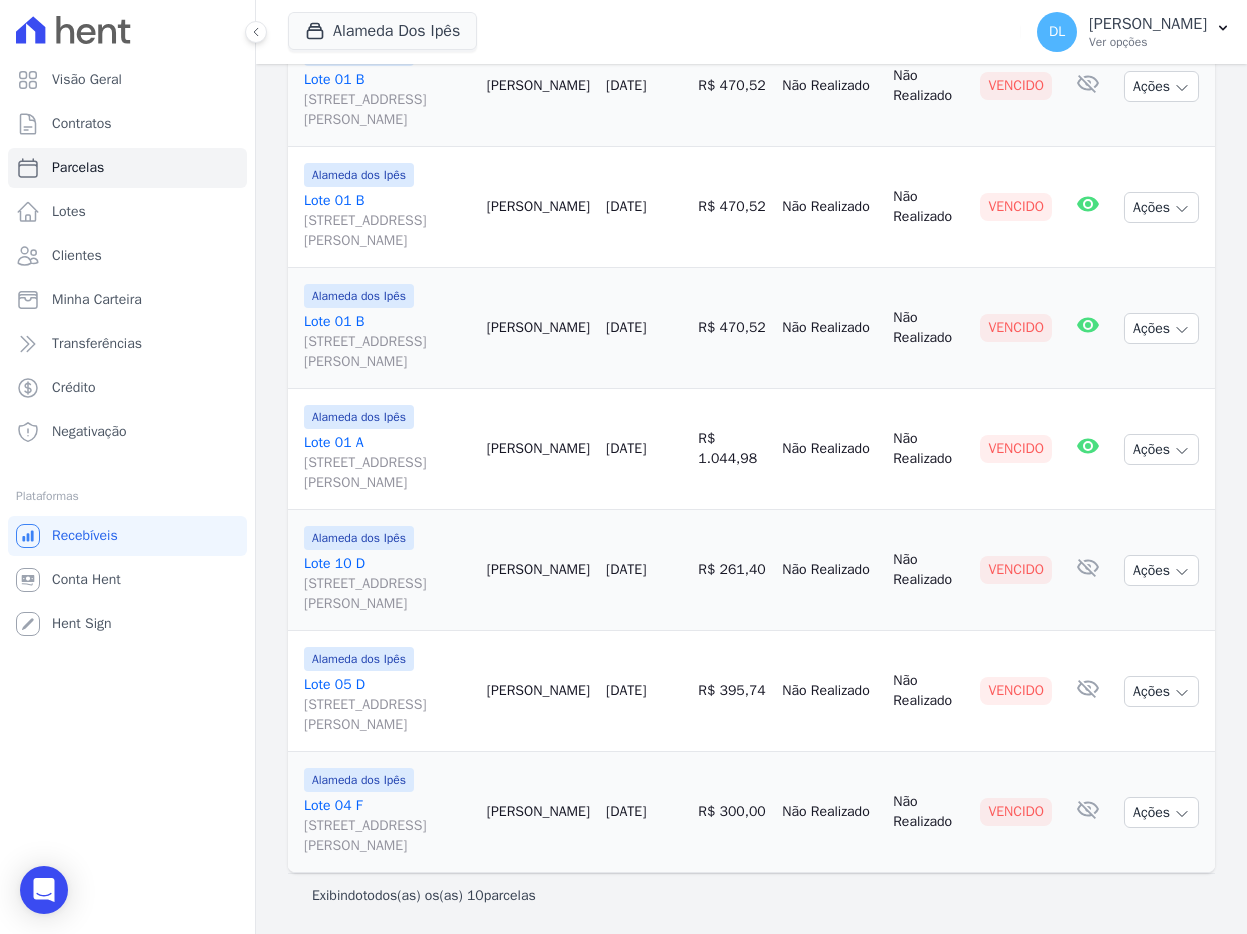 click on "Lote 04 F
[STREET_ADDRESS][PERSON_NAME]" at bounding box center [387, 826] 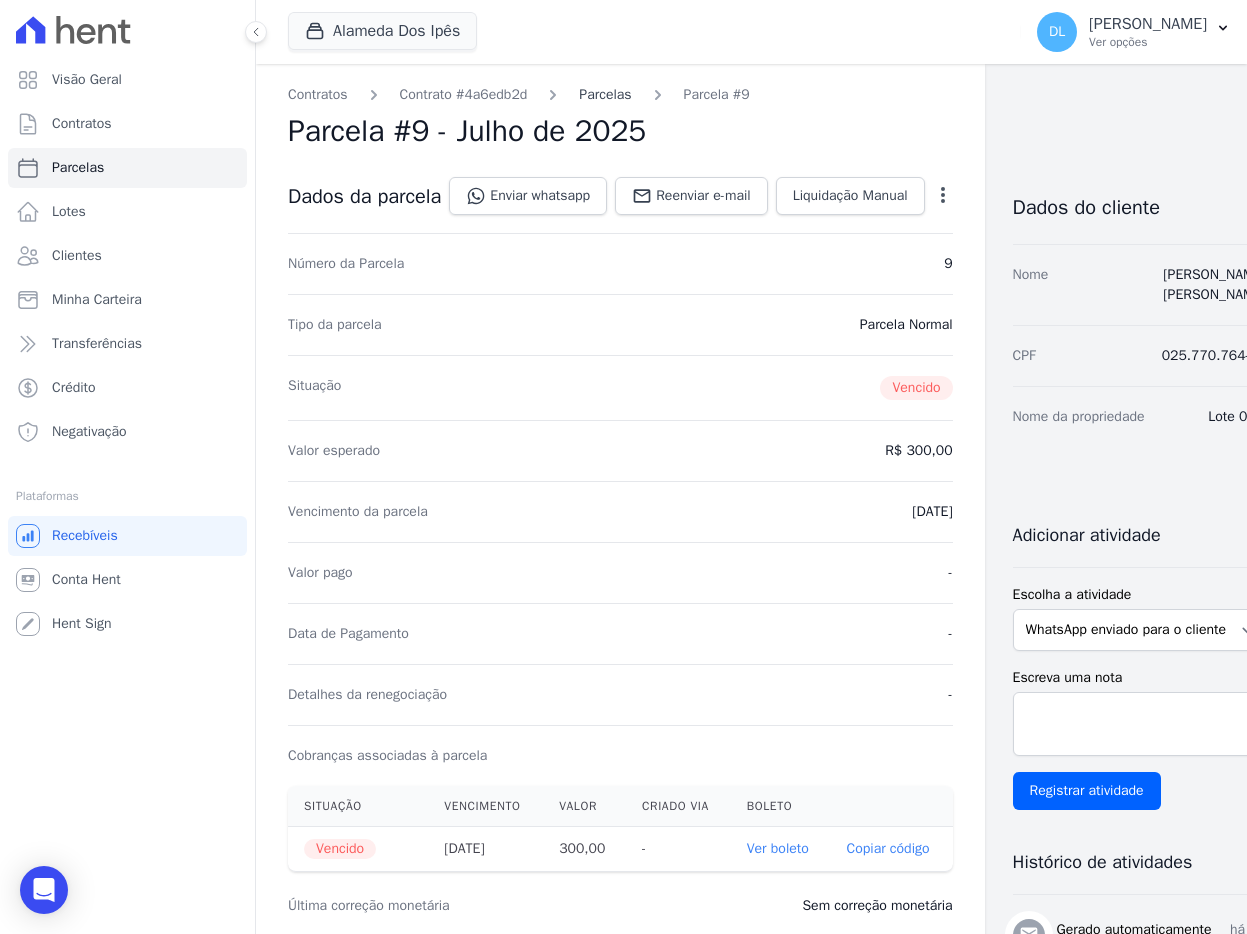 click on "Parcelas" at bounding box center [605, 94] 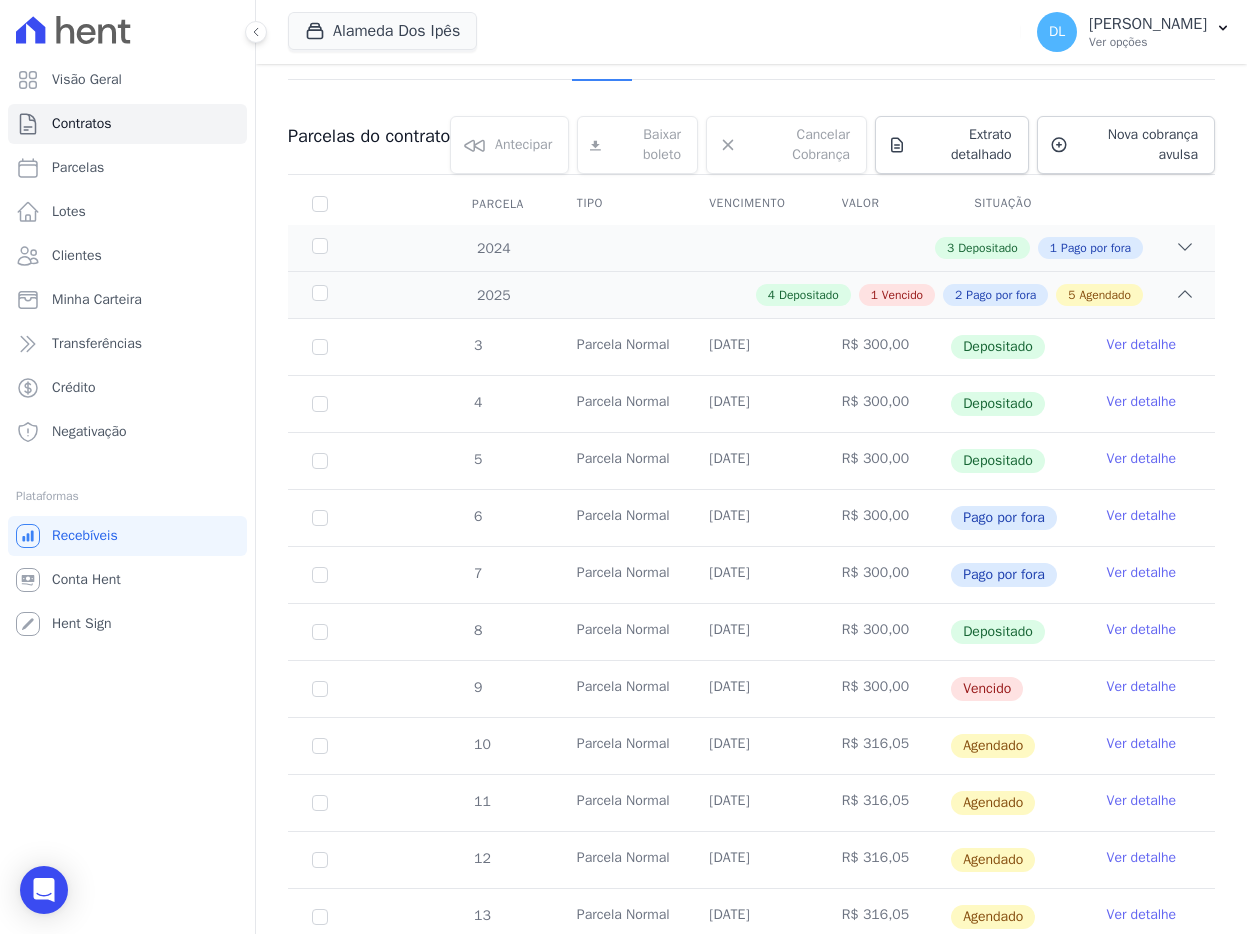 scroll, scrollTop: 196, scrollLeft: 0, axis: vertical 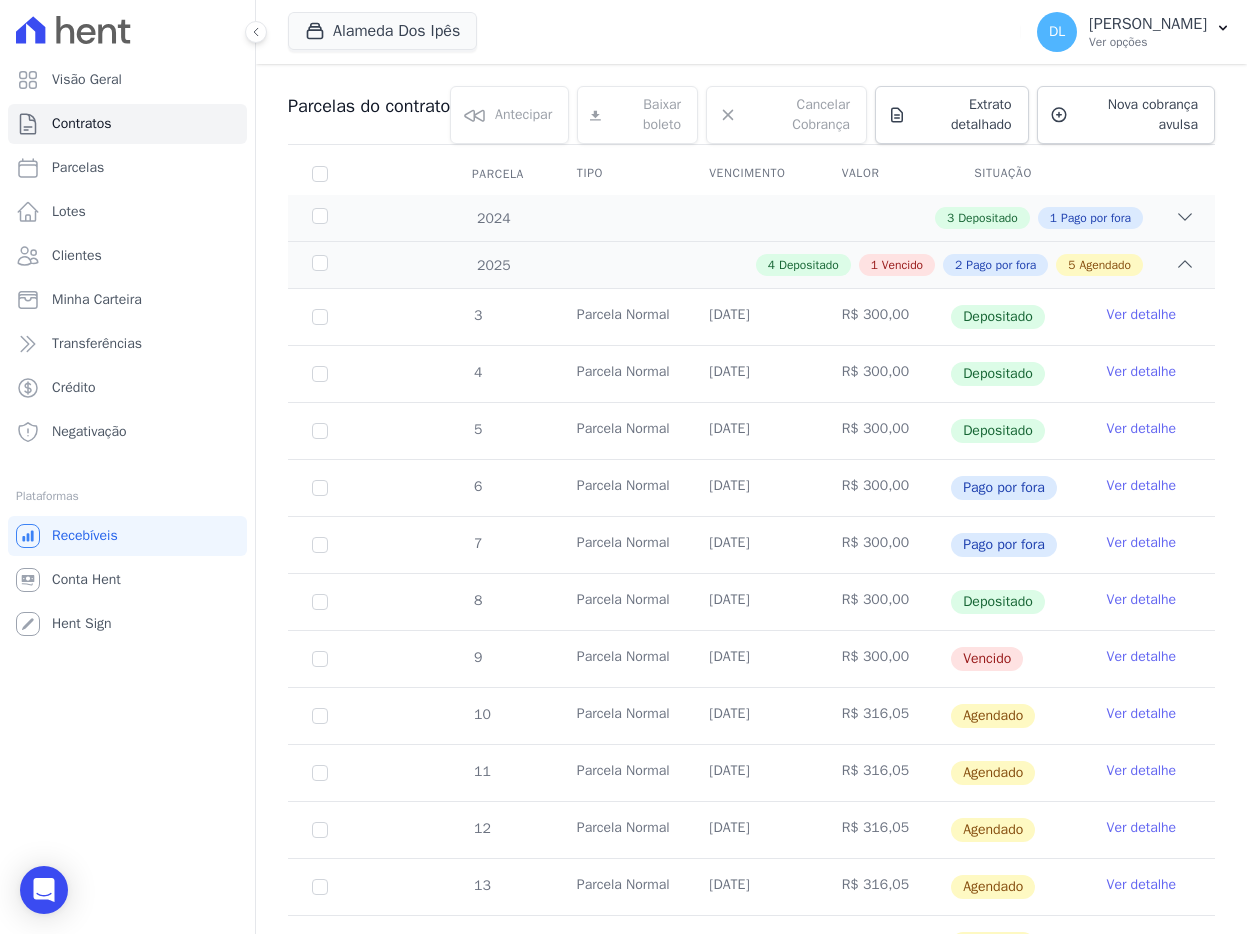 click on "Ver detalhe" at bounding box center [1142, 657] 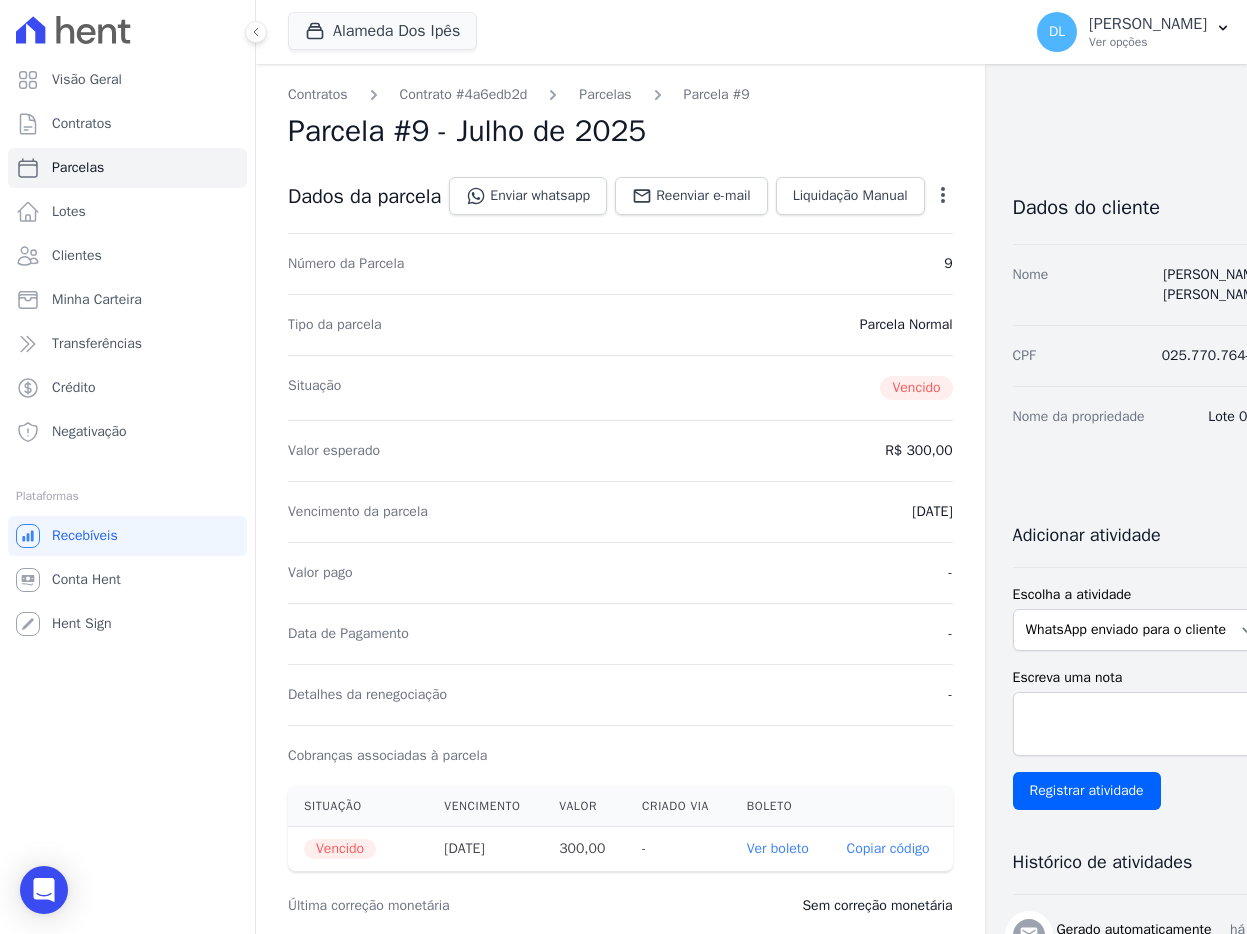 click 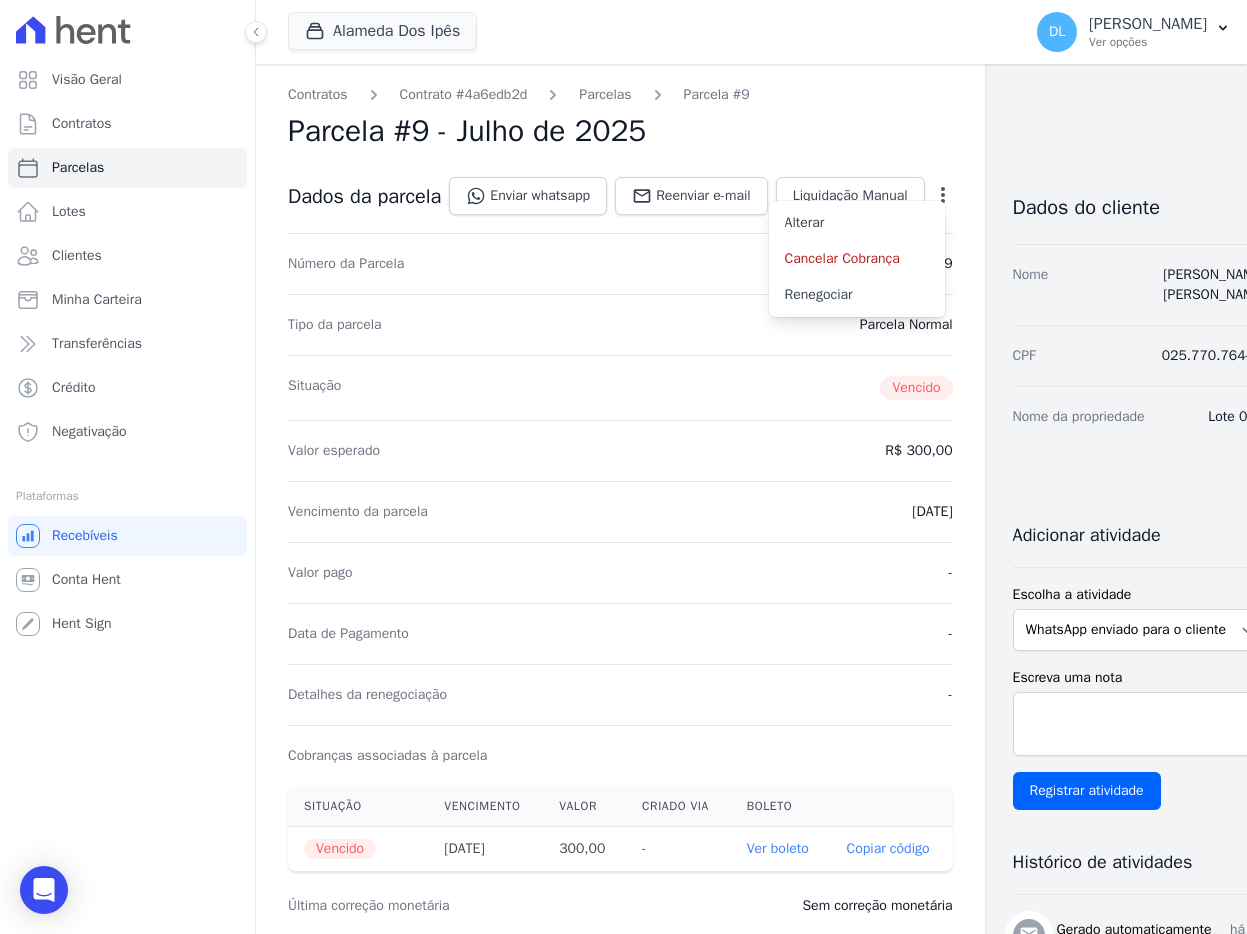 click on "Data de Pagamento
-" at bounding box center (620, 633) 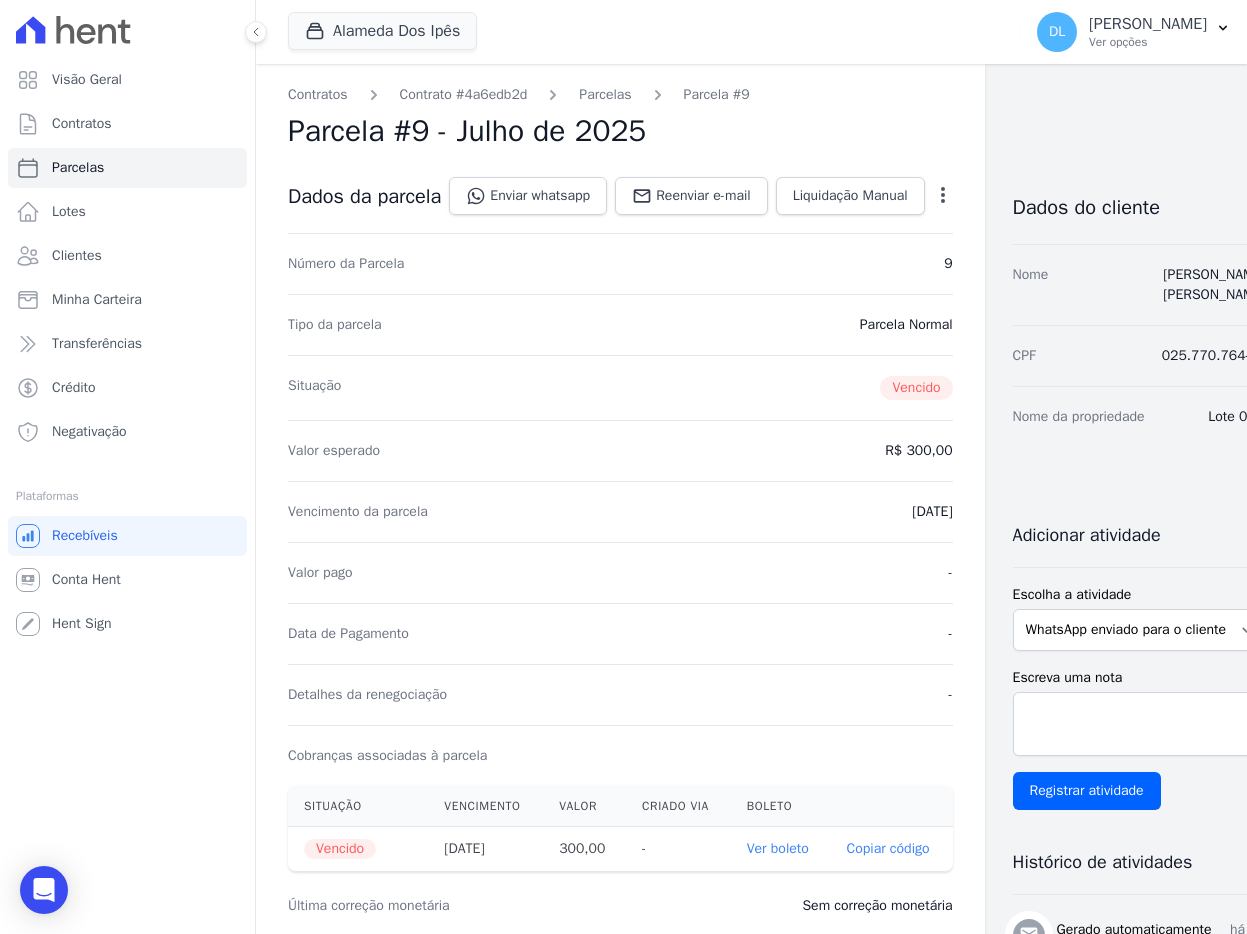 click on "Ver boleto" at bounding box center [778, 848] 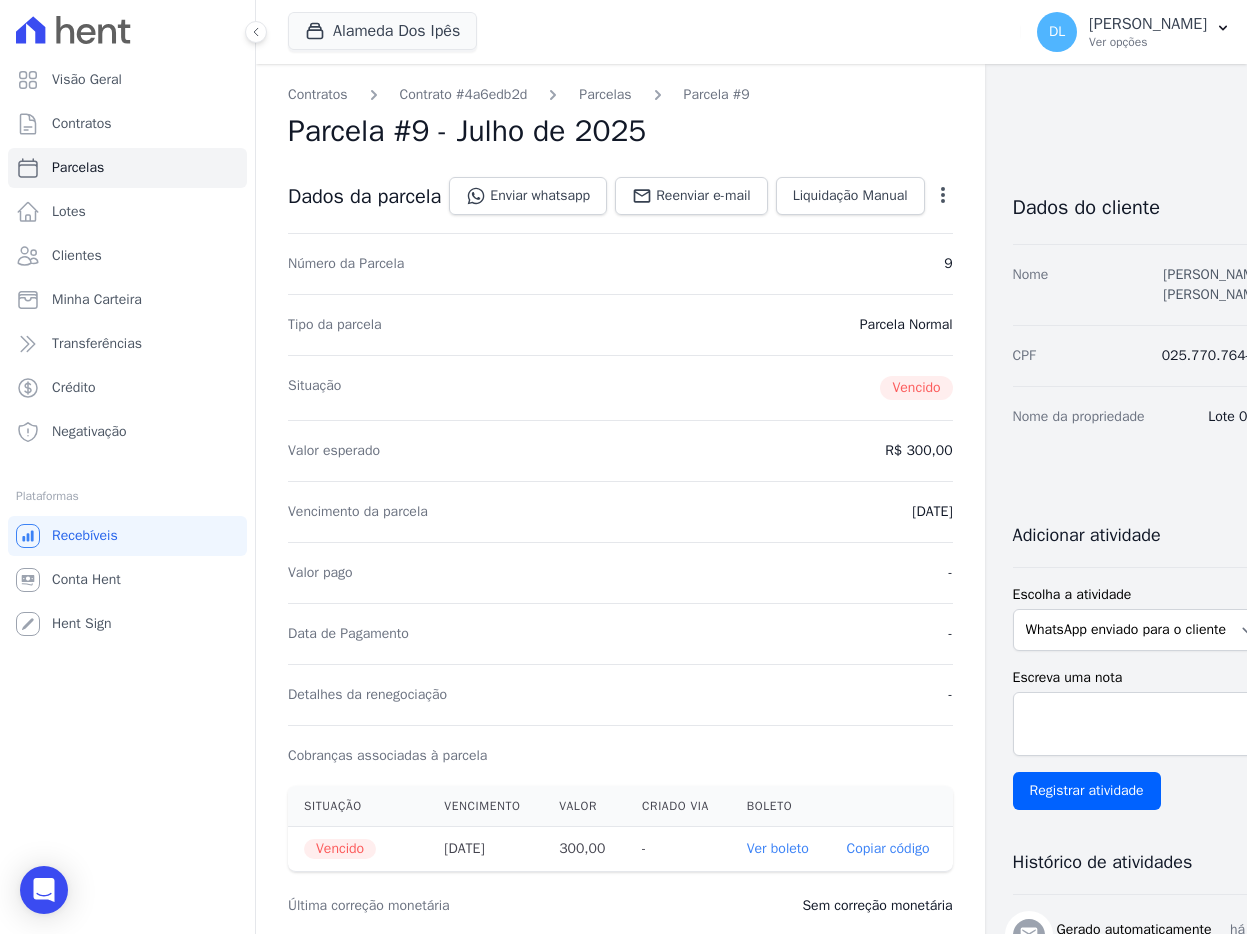 click on "[PERSON_NAME] [PERSON_NAME]" at bounding box center (1214, 284) 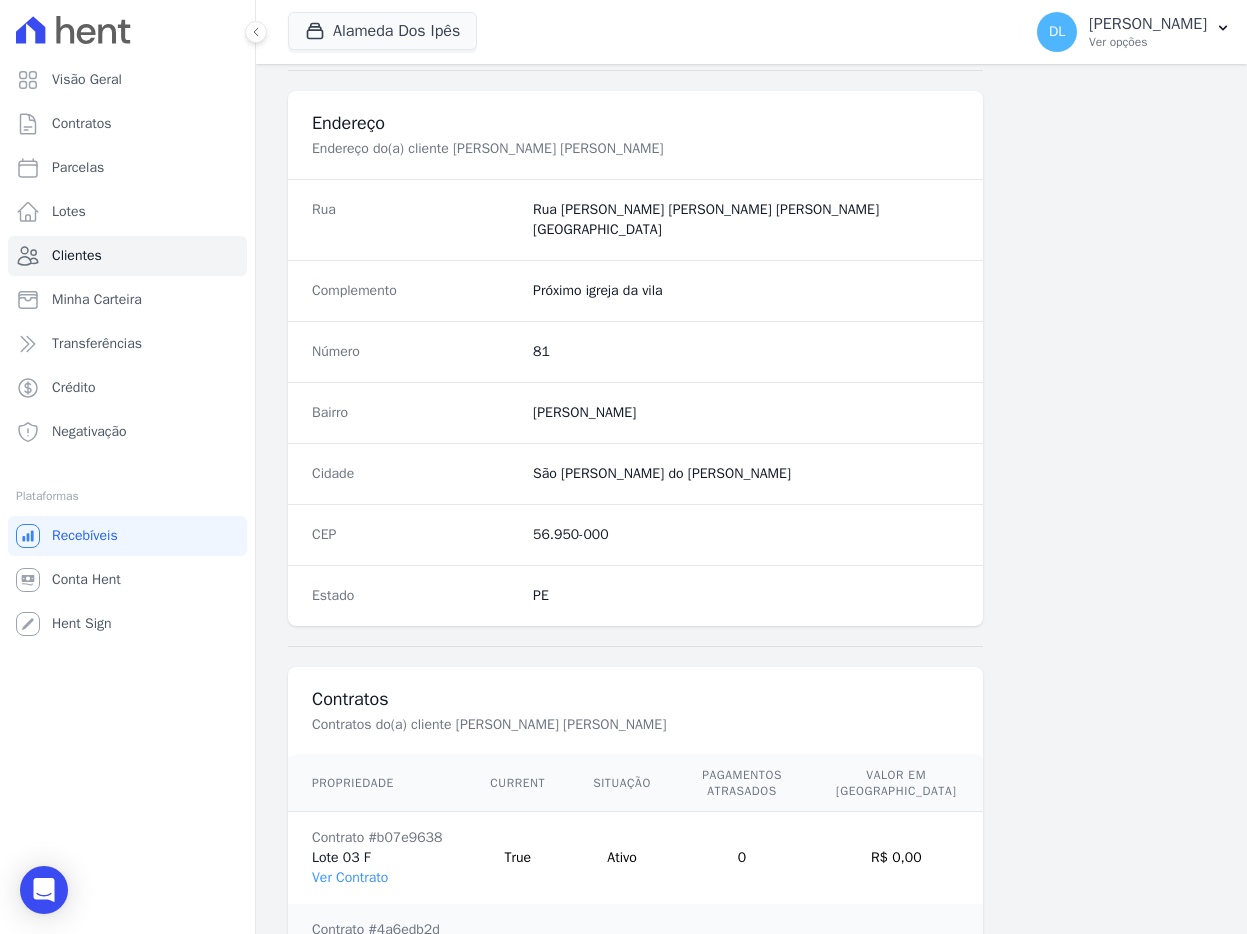 scroll, scrollTop: 1045, scrollLeft: 0, axis: vertical 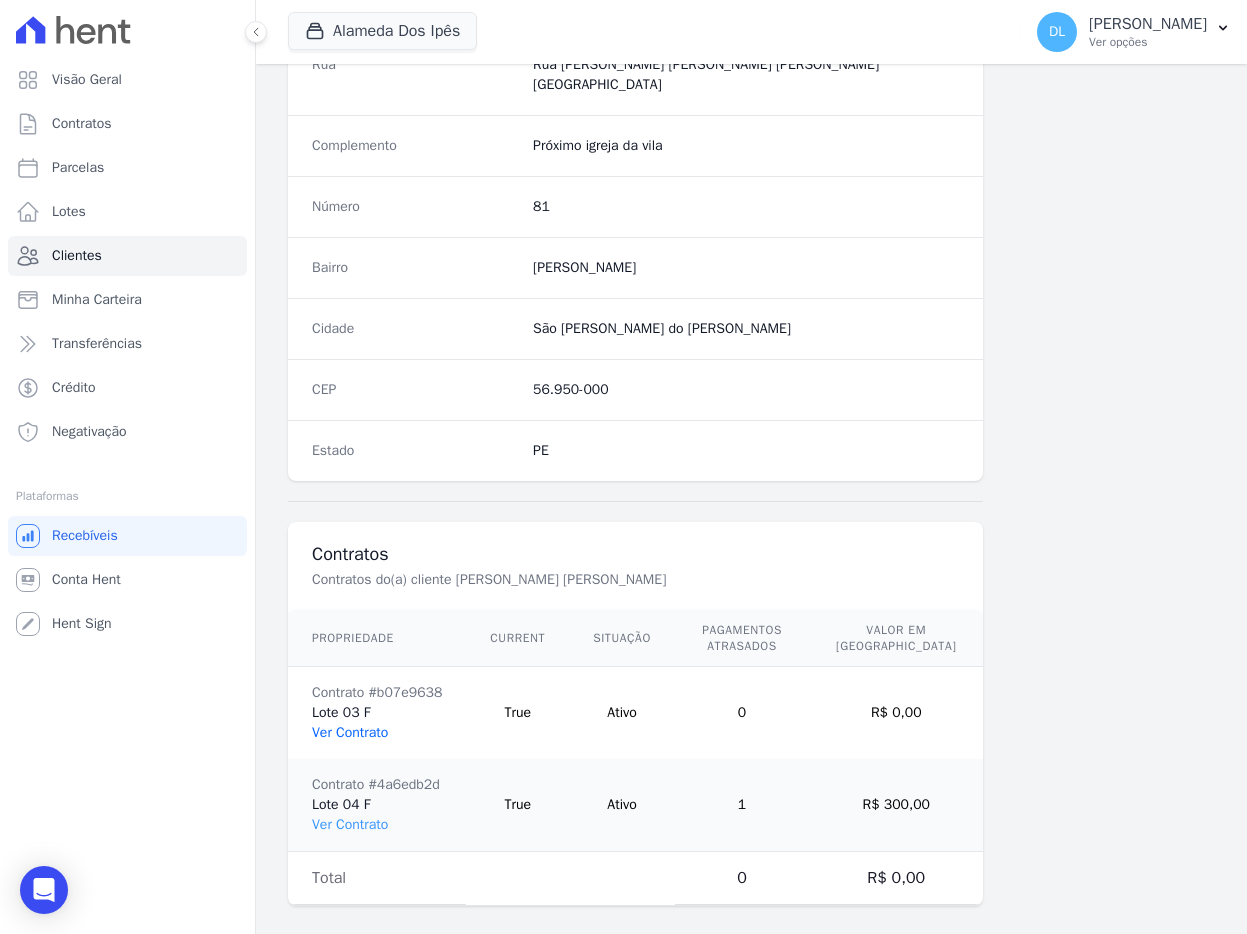 click on "Ver Contrato" at bounding box center [350, 732] 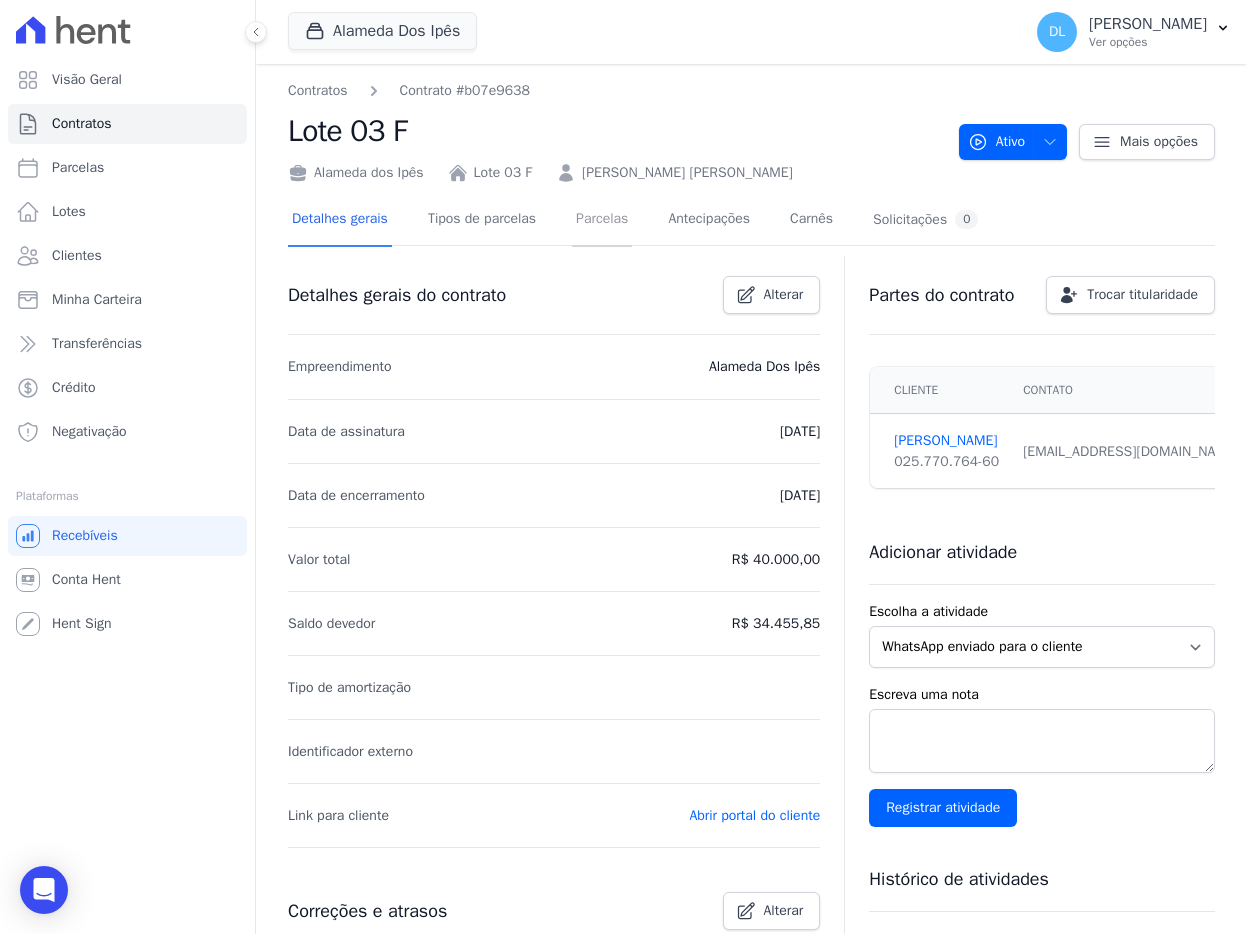 click on "Parcelas" at bounding box center (602, 220) 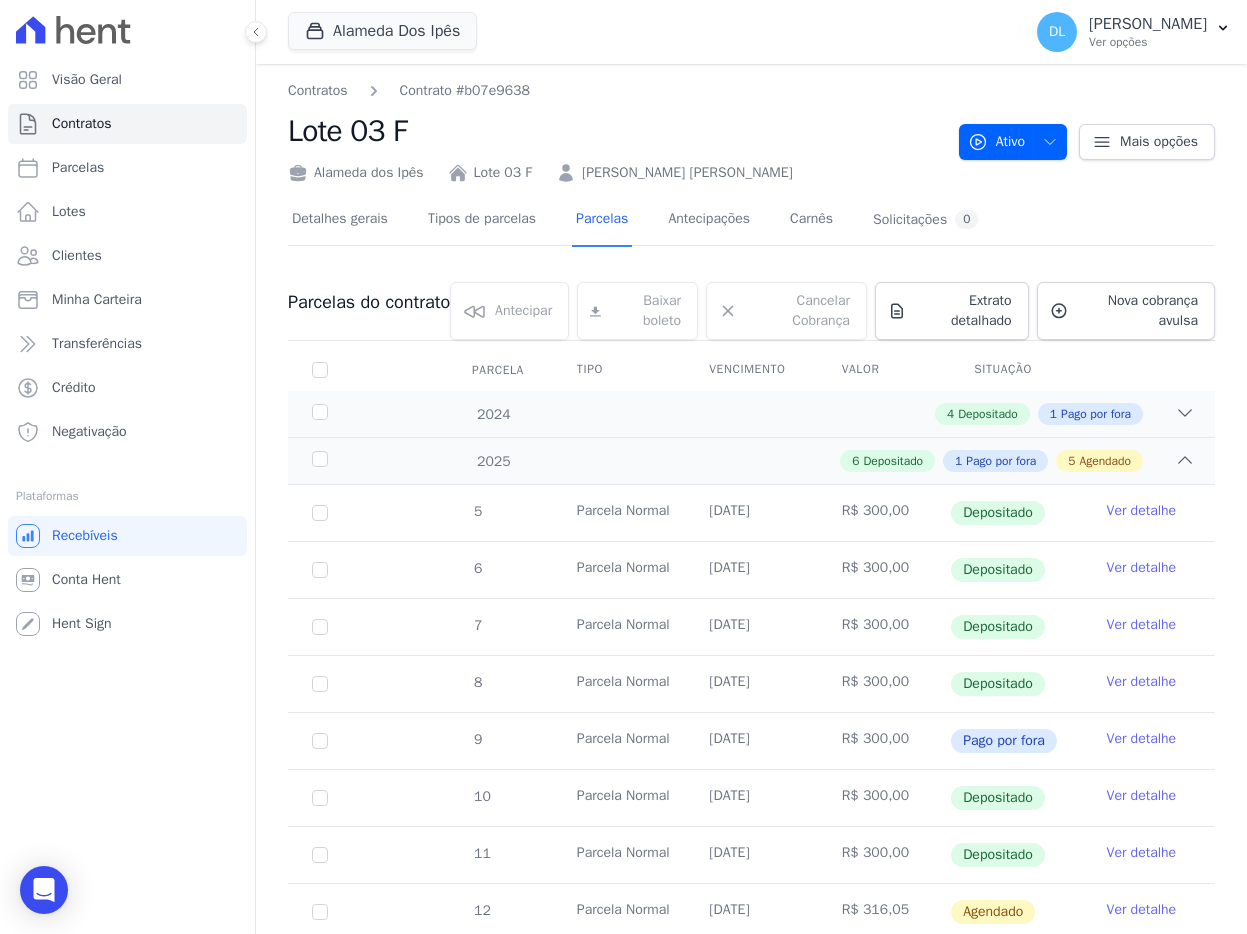 scroll, scrollTop: 529, scrollLeft: 0, axis: vertical 